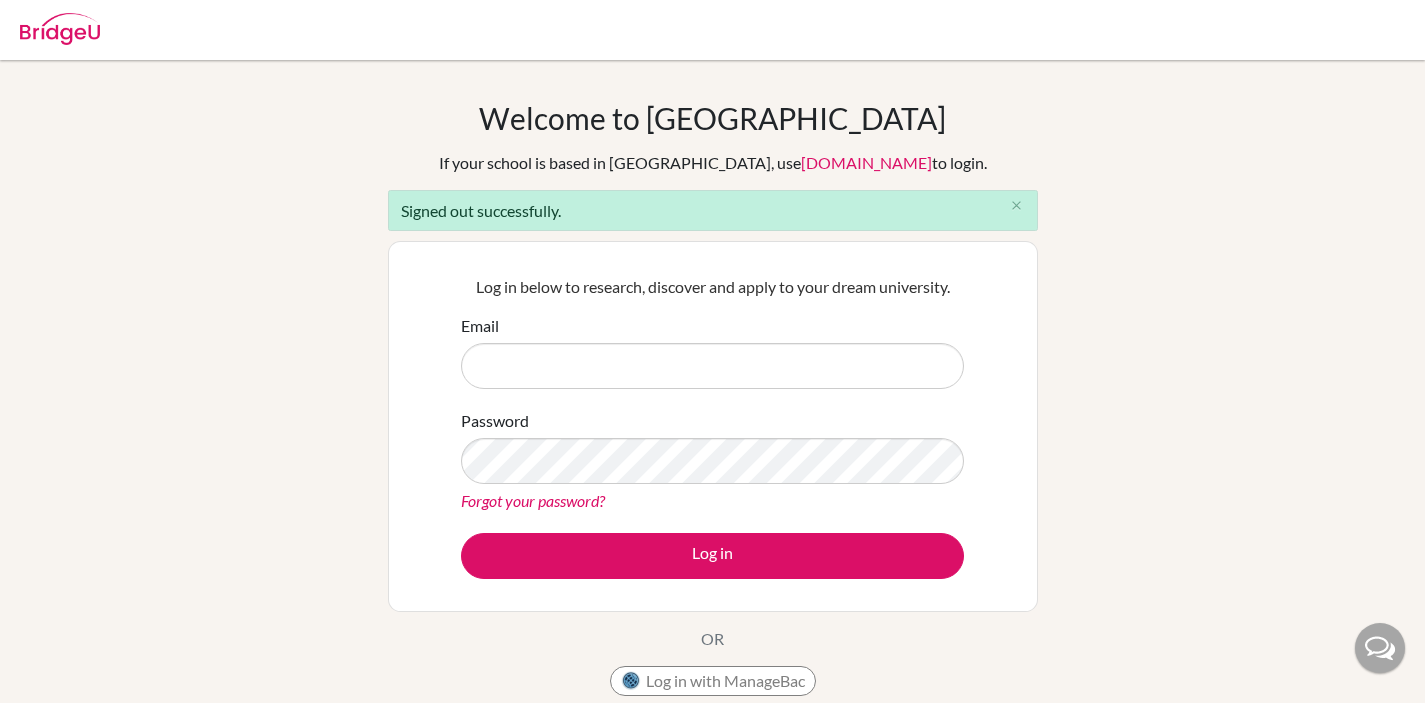 scroll, scrollTop: 0, scrollLeft: 0, axis: both 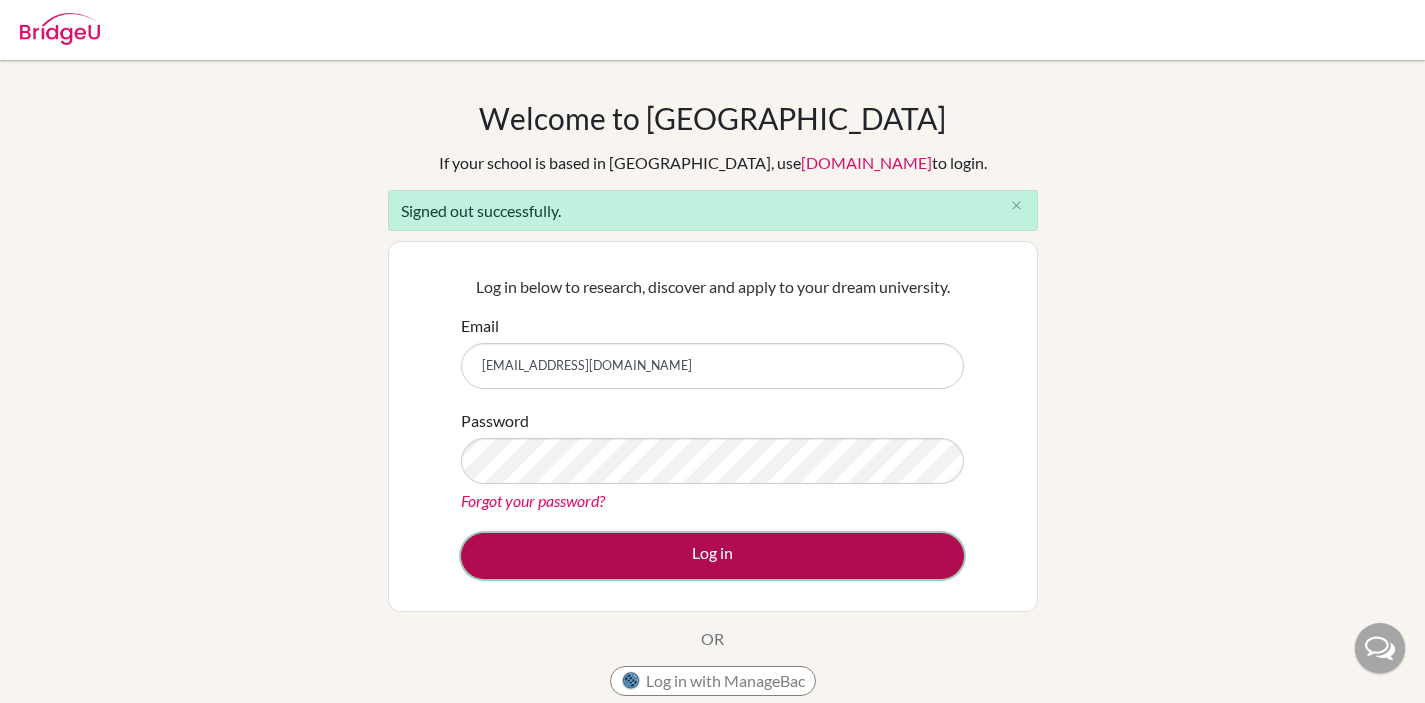 click on "Log in" at bounding box center (712, 556) 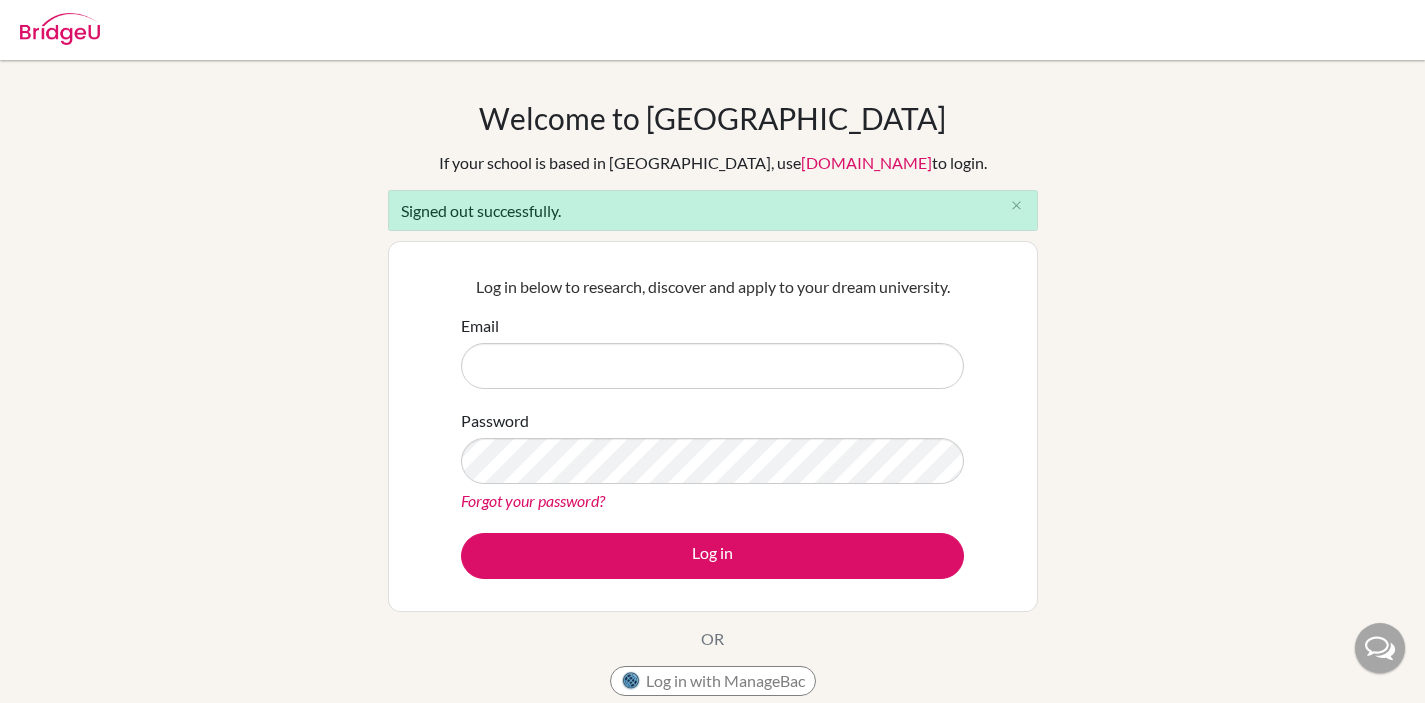 scroll, scrollTop: 0, scrollLeft: 0, axis: both 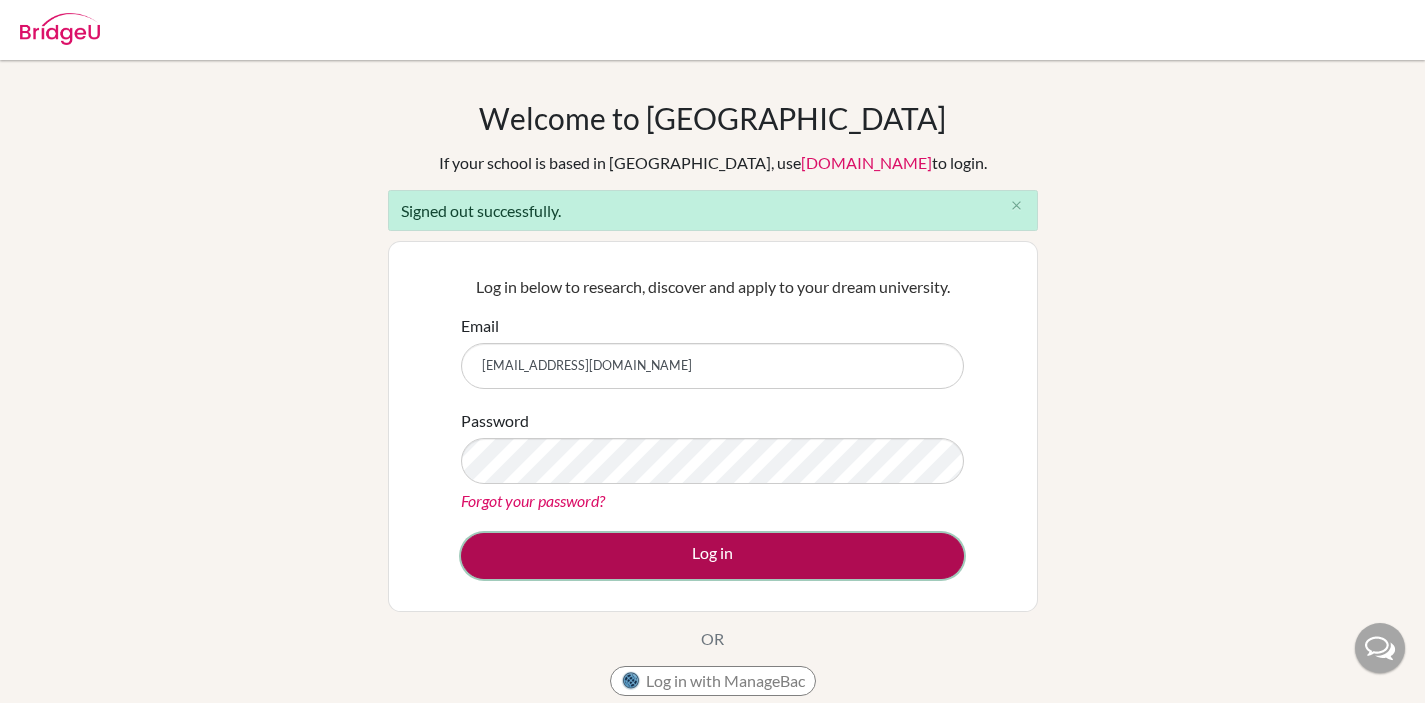 click on "Log in" at bounding box center (712, 556) 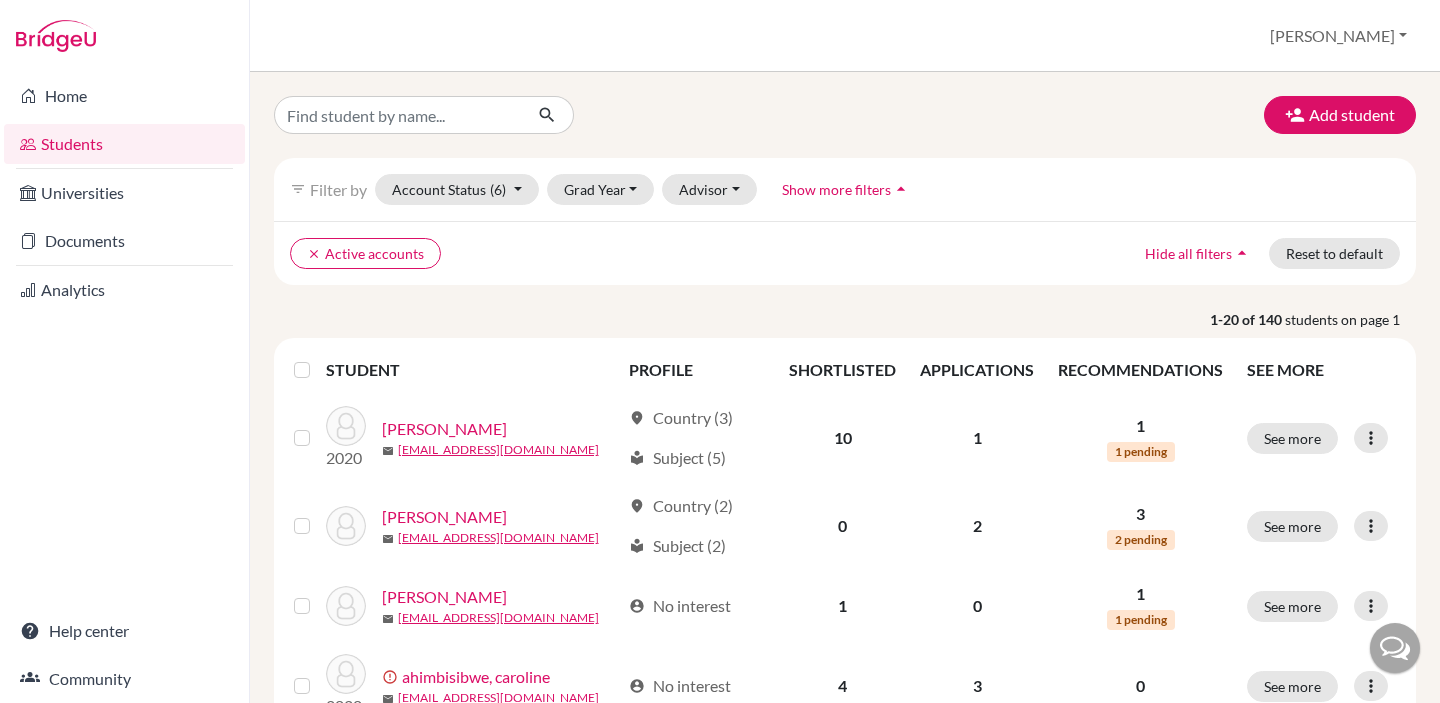 scroll, scrollTop: 0, scrollLeft: 0, axis: both 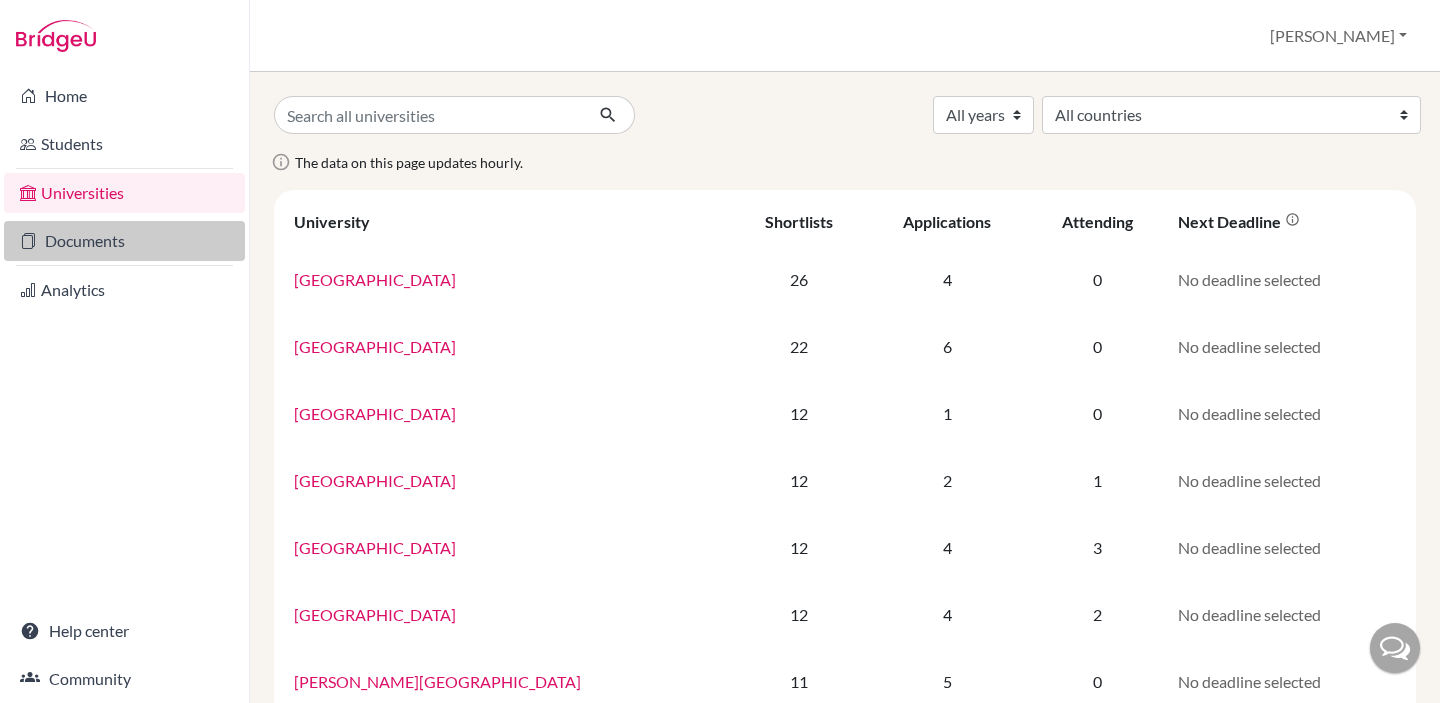 click on "Documents" at bounding box center (124, 241) 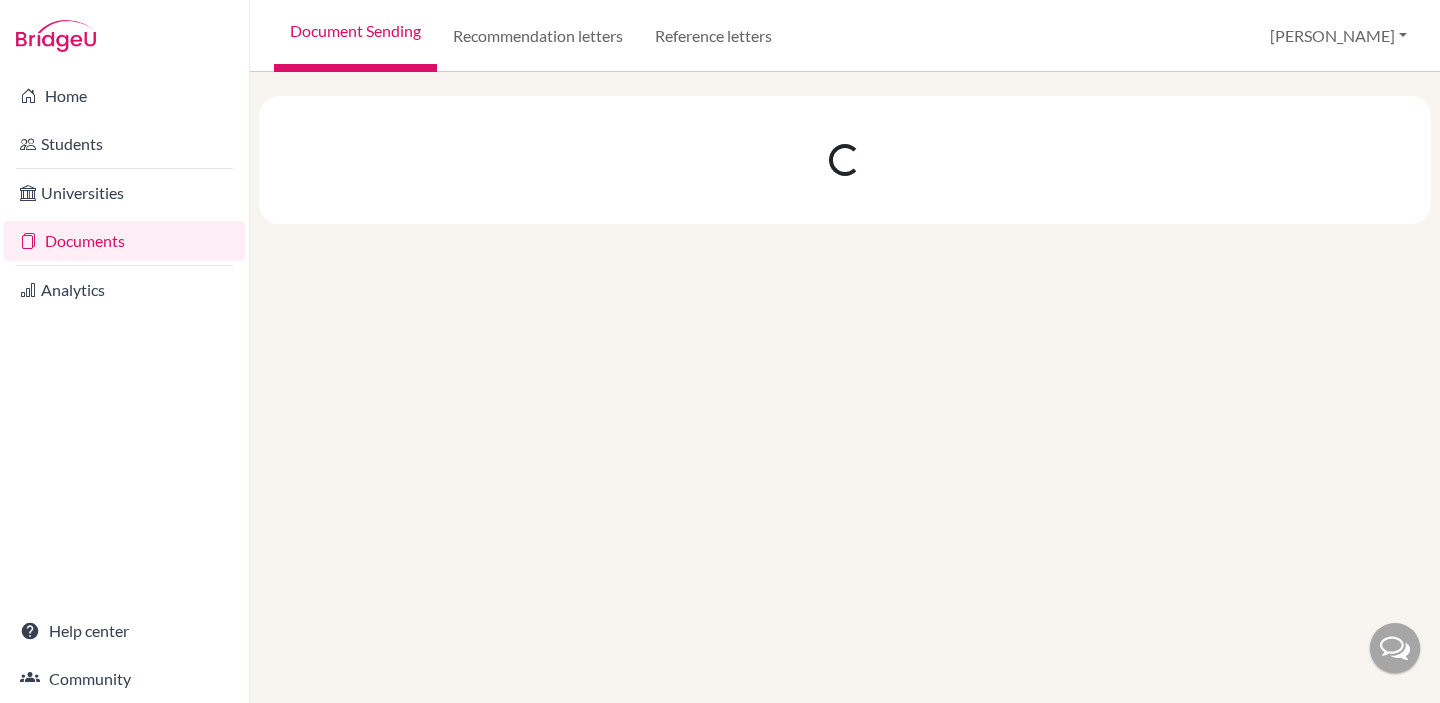 scroll, scrollTop: 0, scrollLeft: 0, axis: both 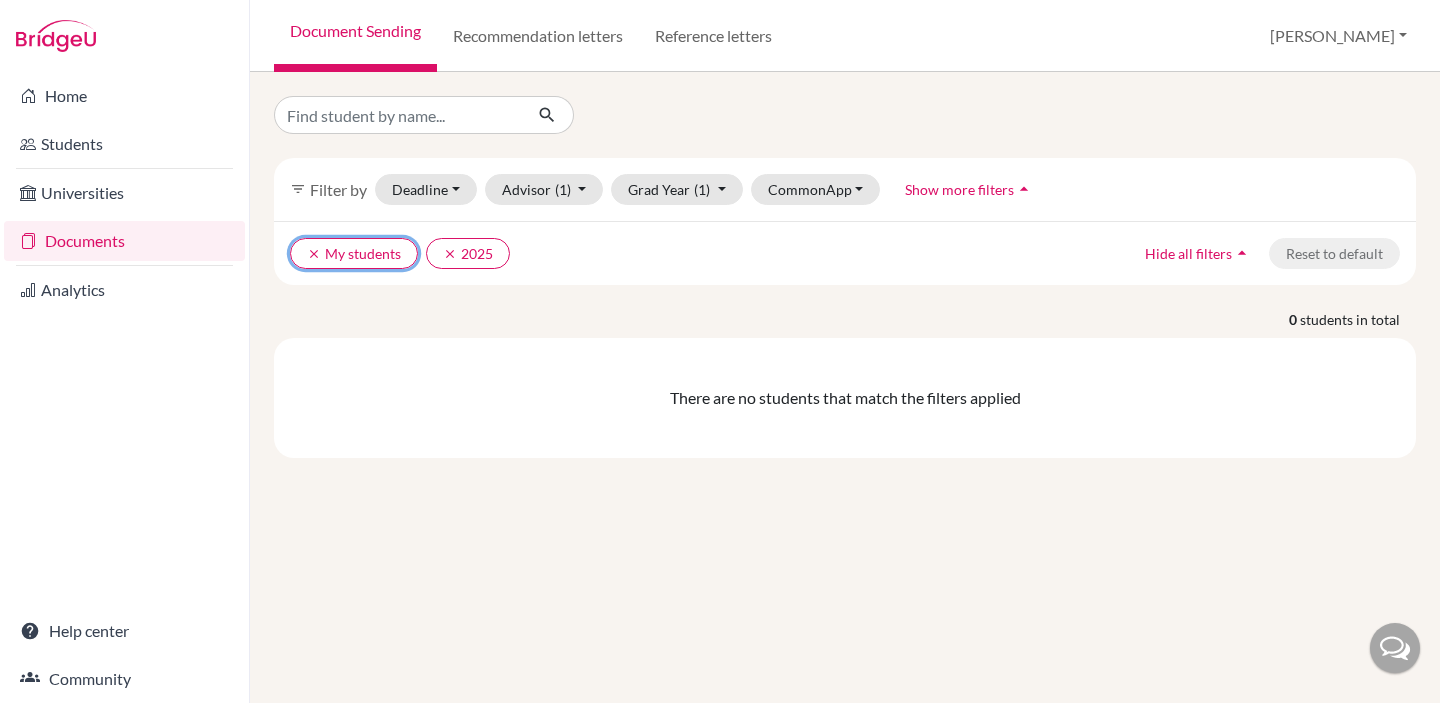 click on "clear" at bounding box center [314, 254] 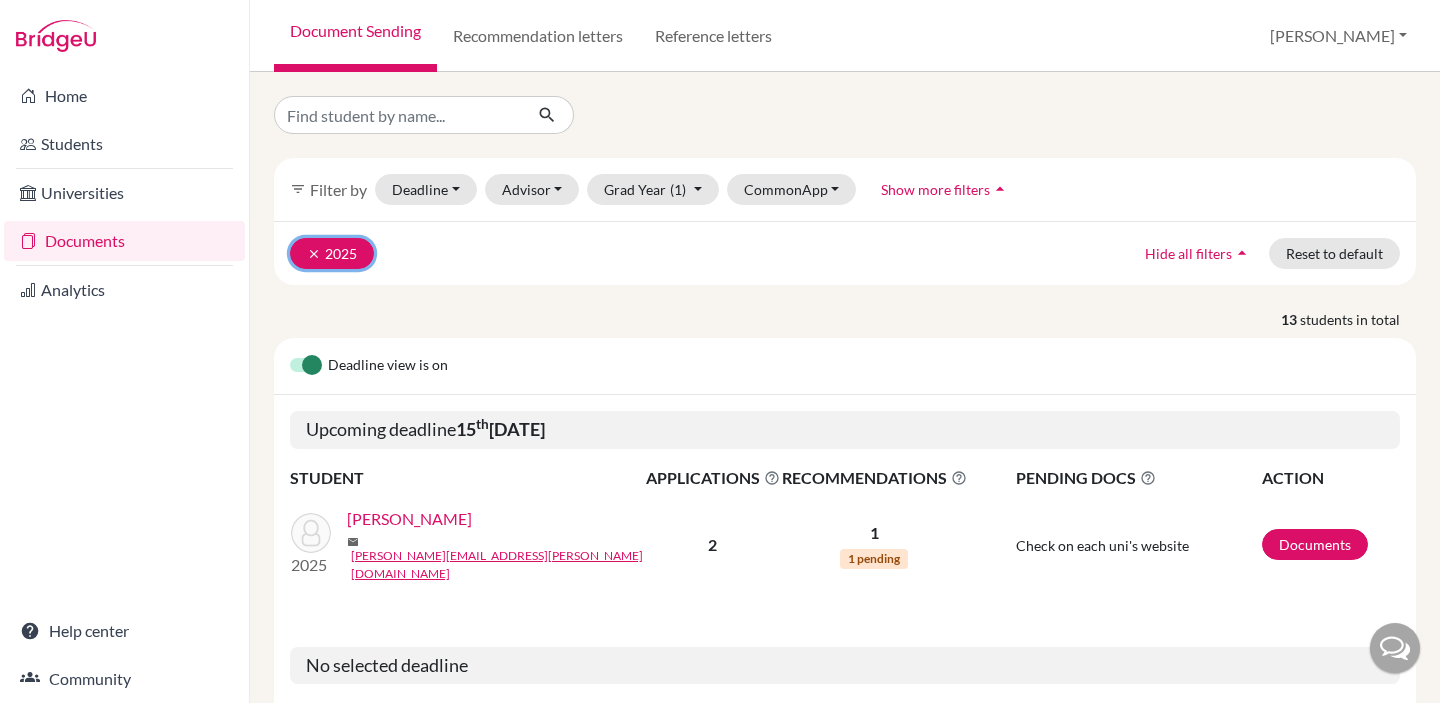 click on "clear" at bounding box center (314, 254) 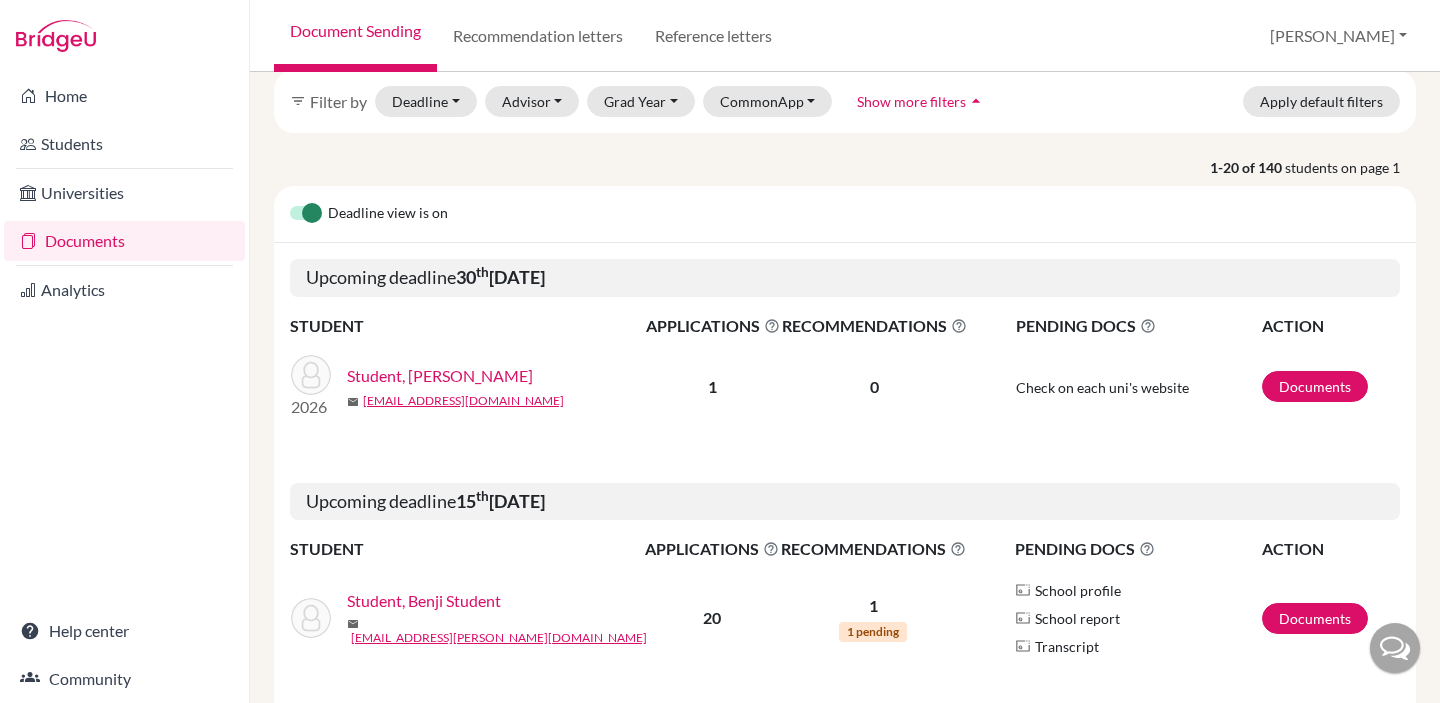 scroll, scrollTop: 67, scrollLeft: 0, axis: vertical 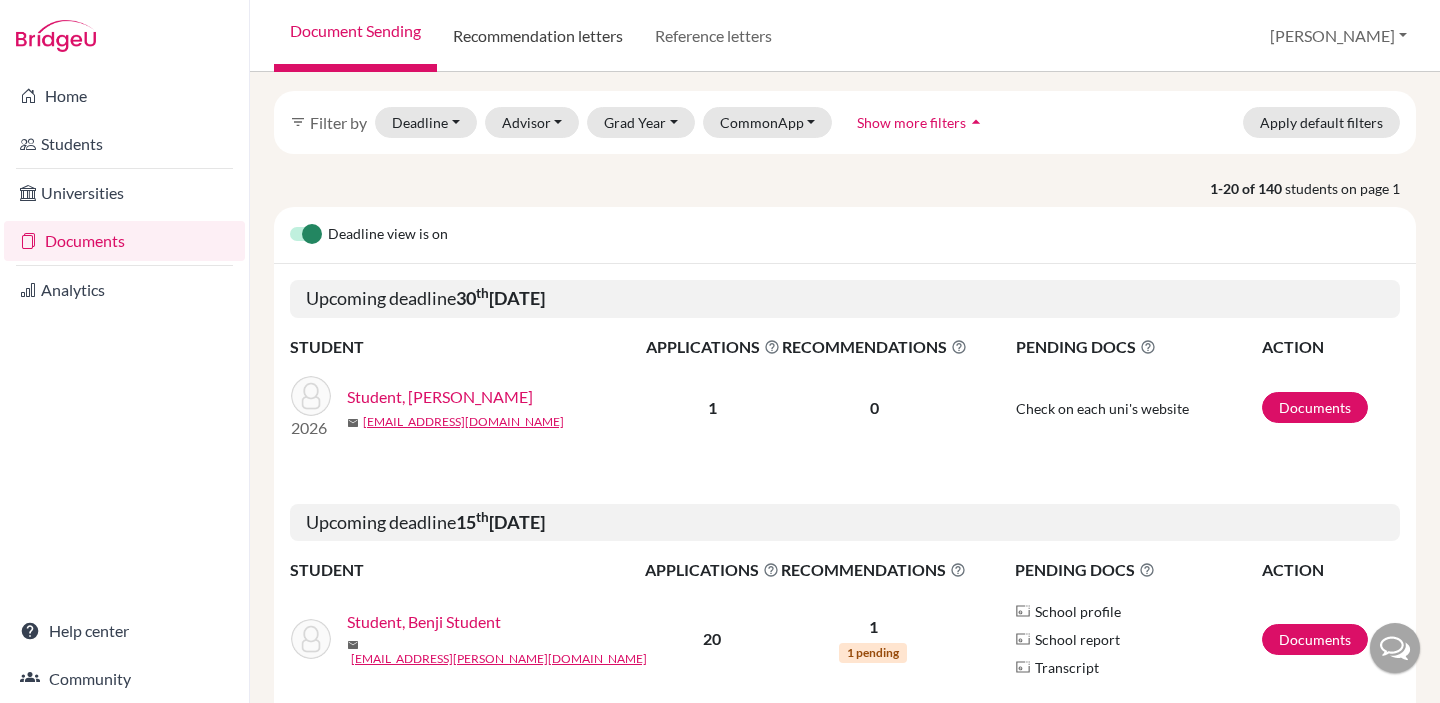 click on "Recommendation letters" at bounding box center [538, 36] 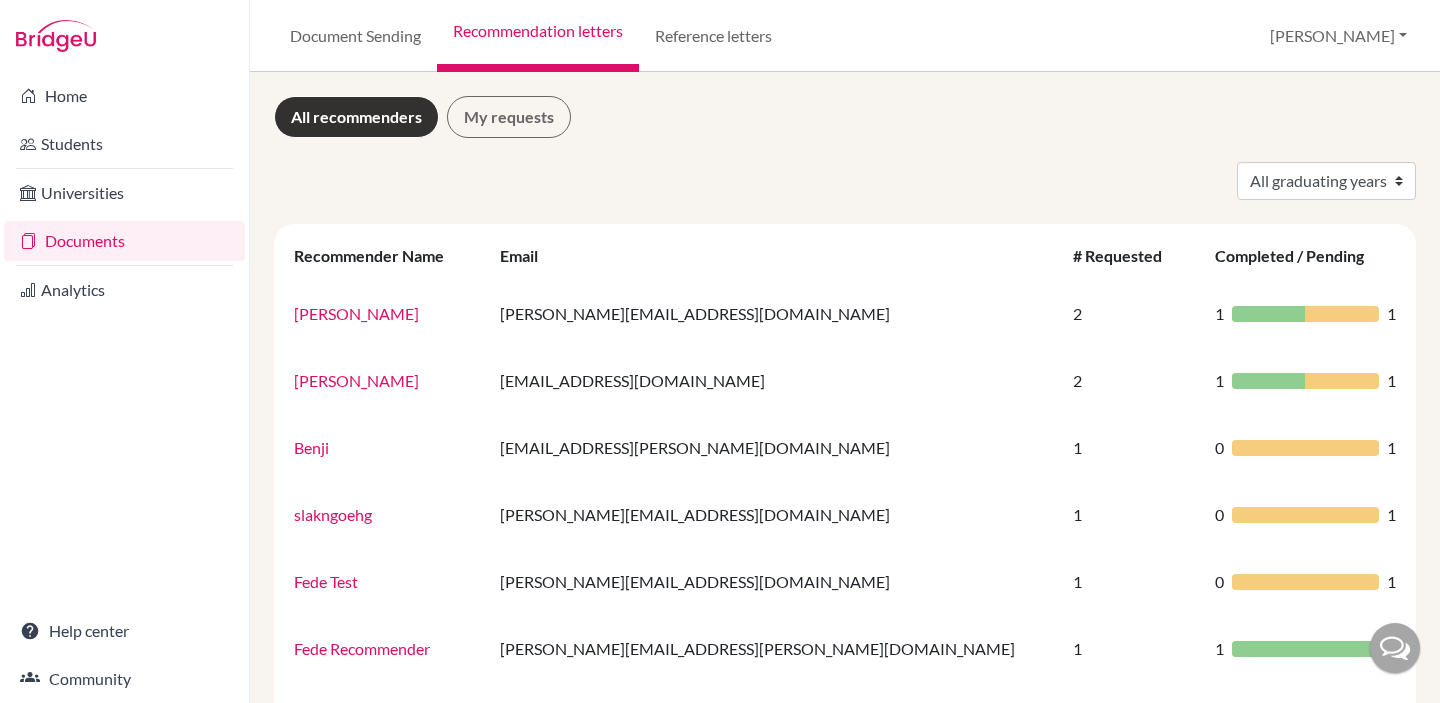 scroll, scrollTop: 0, scrollLeft: 0, axis: both 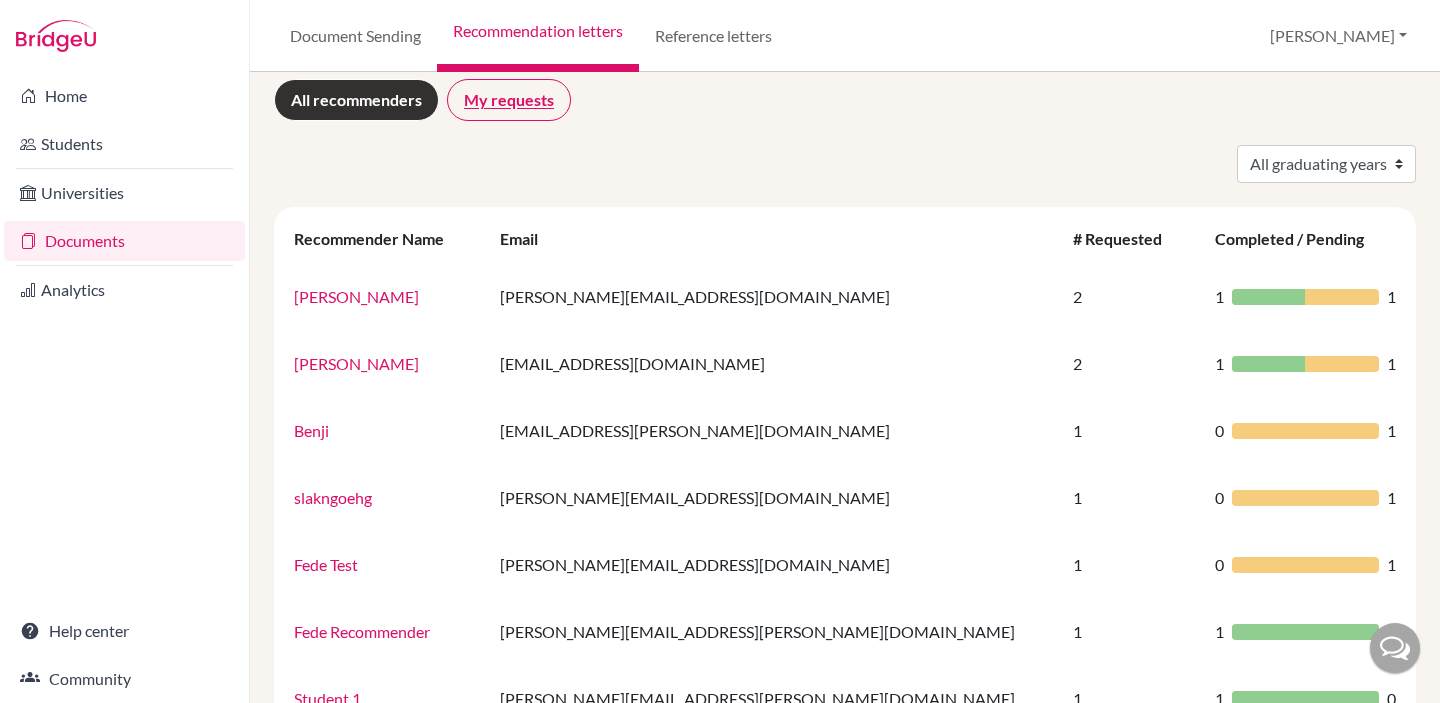 click on "My requests" at bounding box center [509, 100] 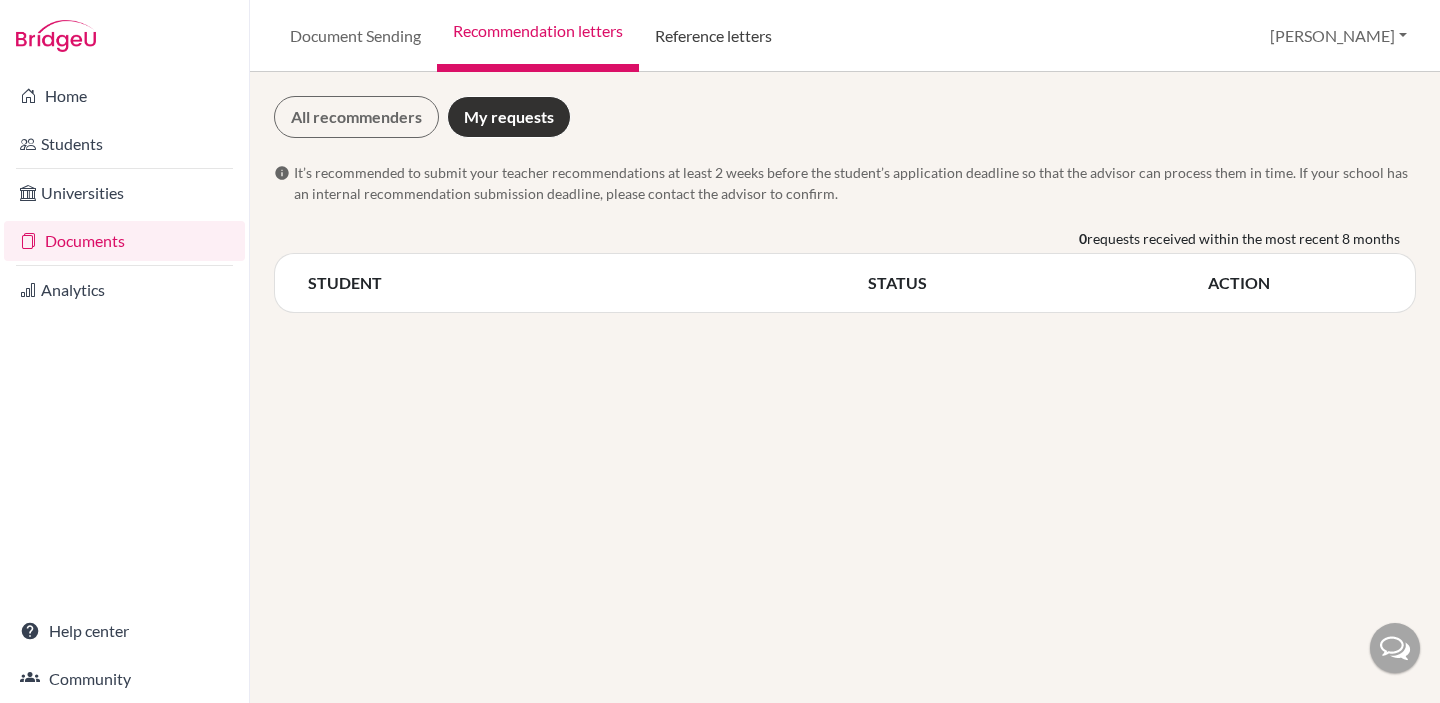 click on "Reference letters" at bounding box center [713, 36] 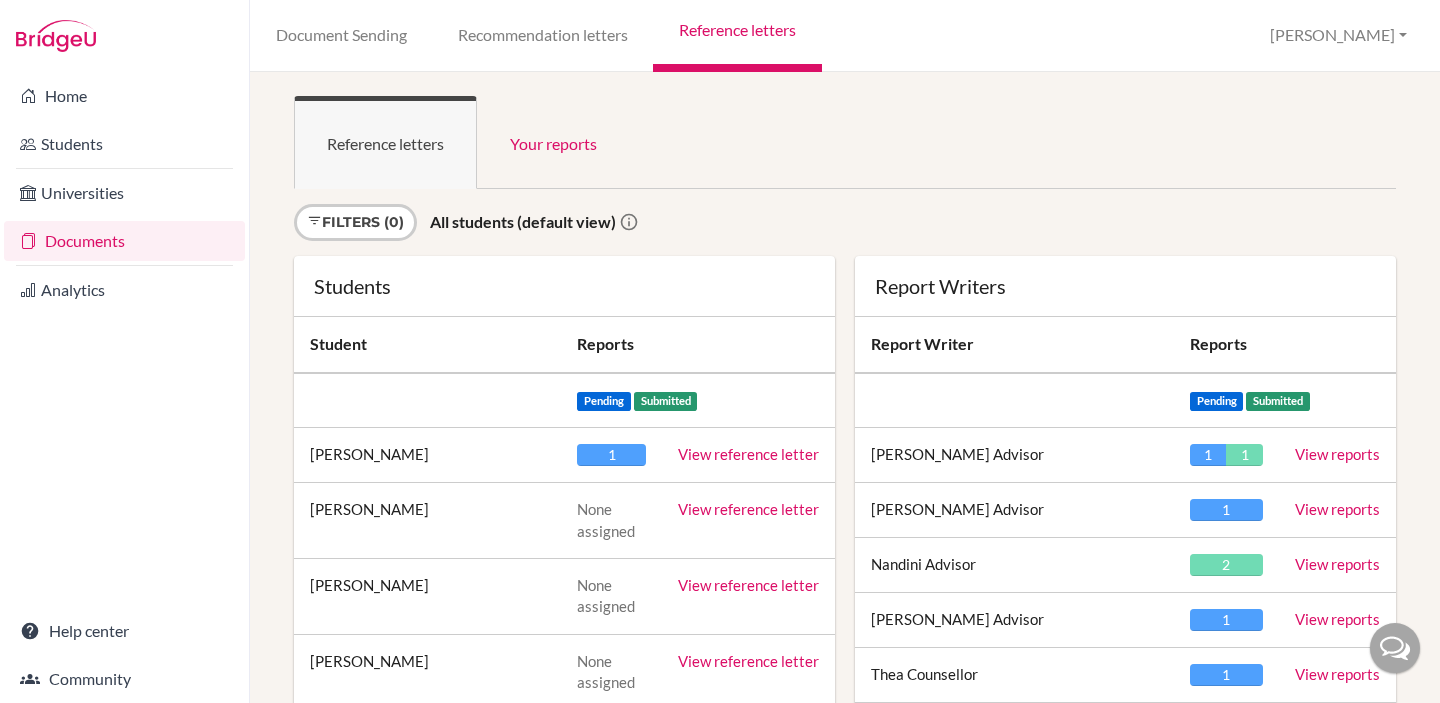 scroll, scrollTop: 0, scrollLeft: 0, axis: both 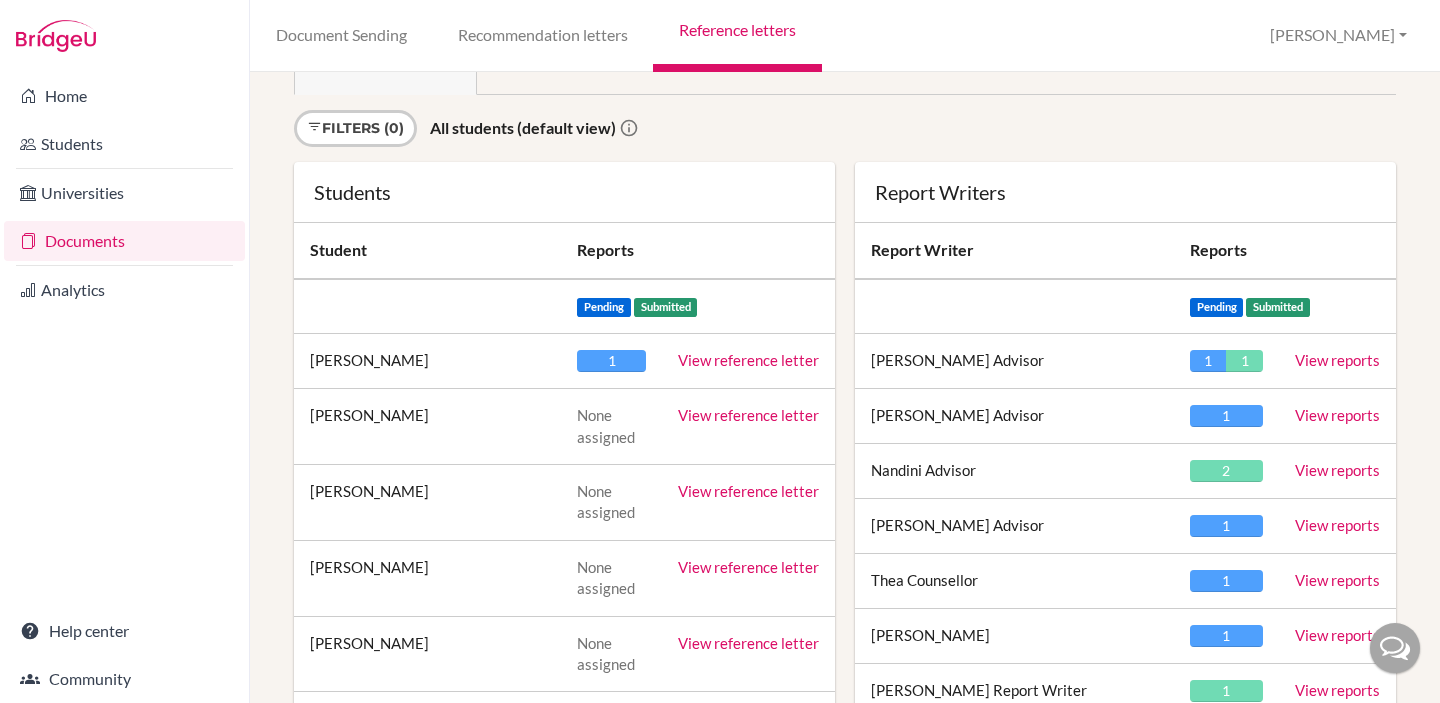 click on "View reference letter" at bounding box center [748, 360] 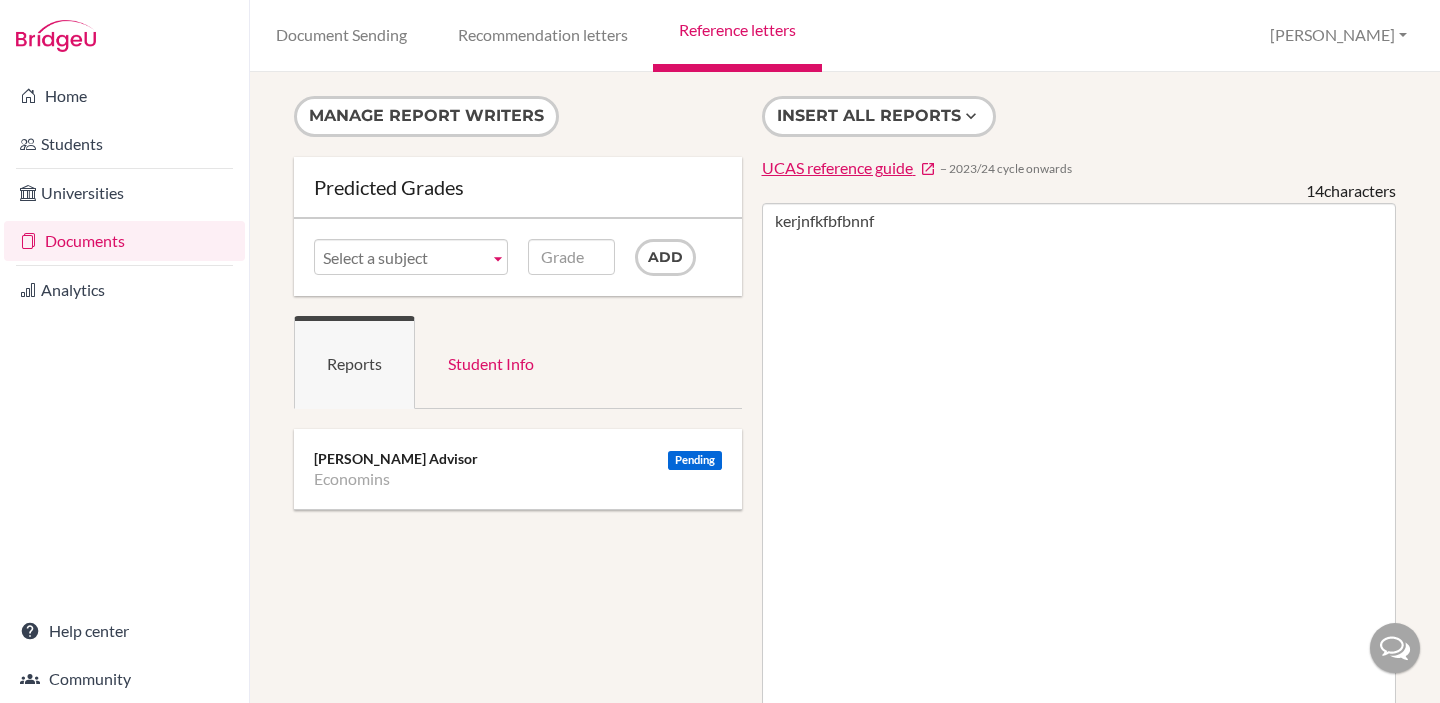 scroll, scrollTop: 0, scrollLeft: 0, axis: both 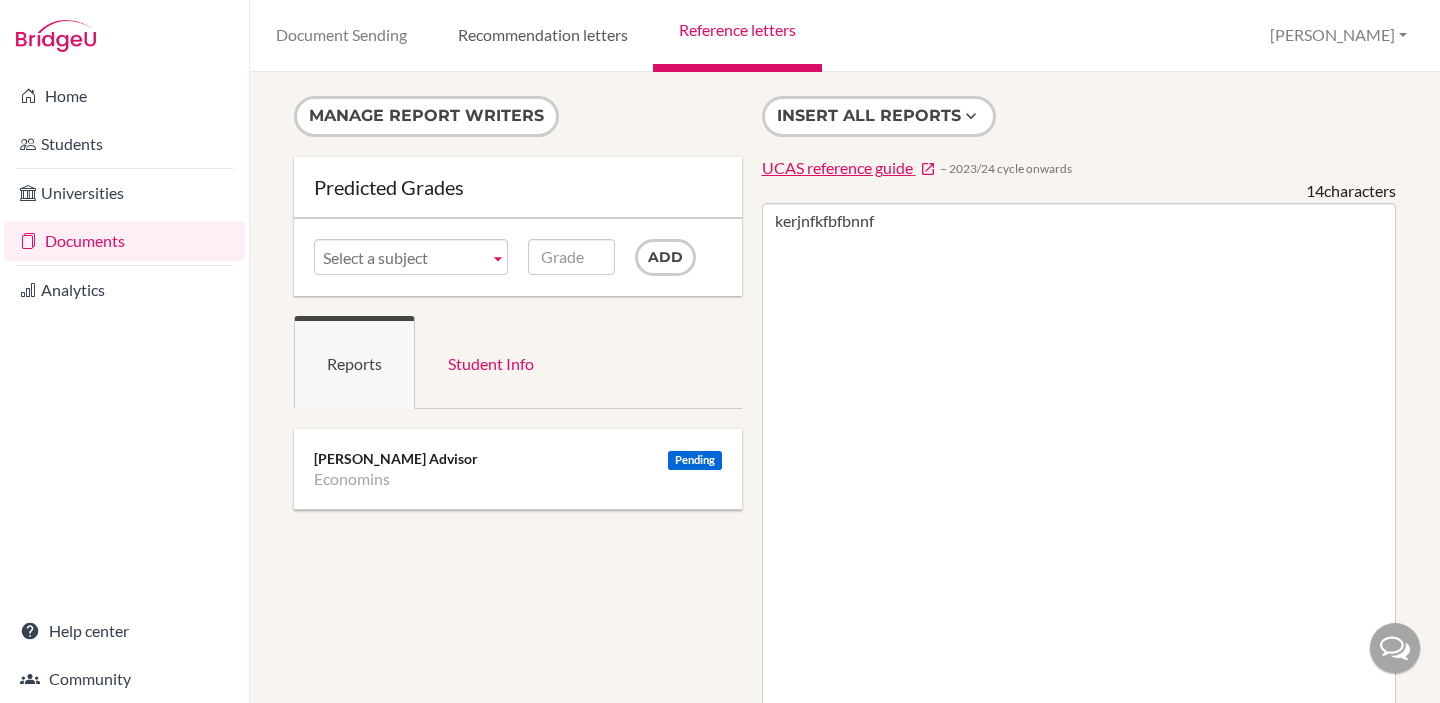 click on "Recommendation letters" at bounding box center [542, 36] 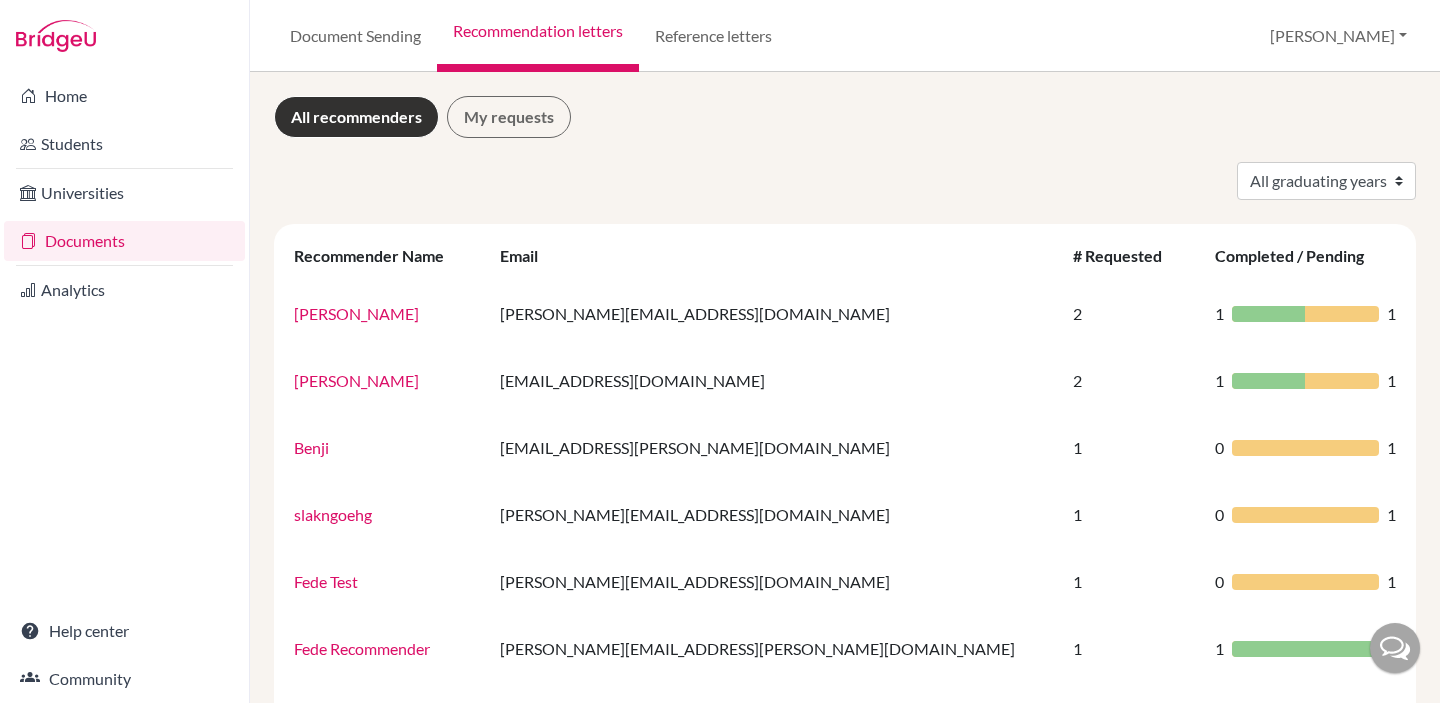 scroll, scrollTop: 0, scrollLeft: 0, axis: both 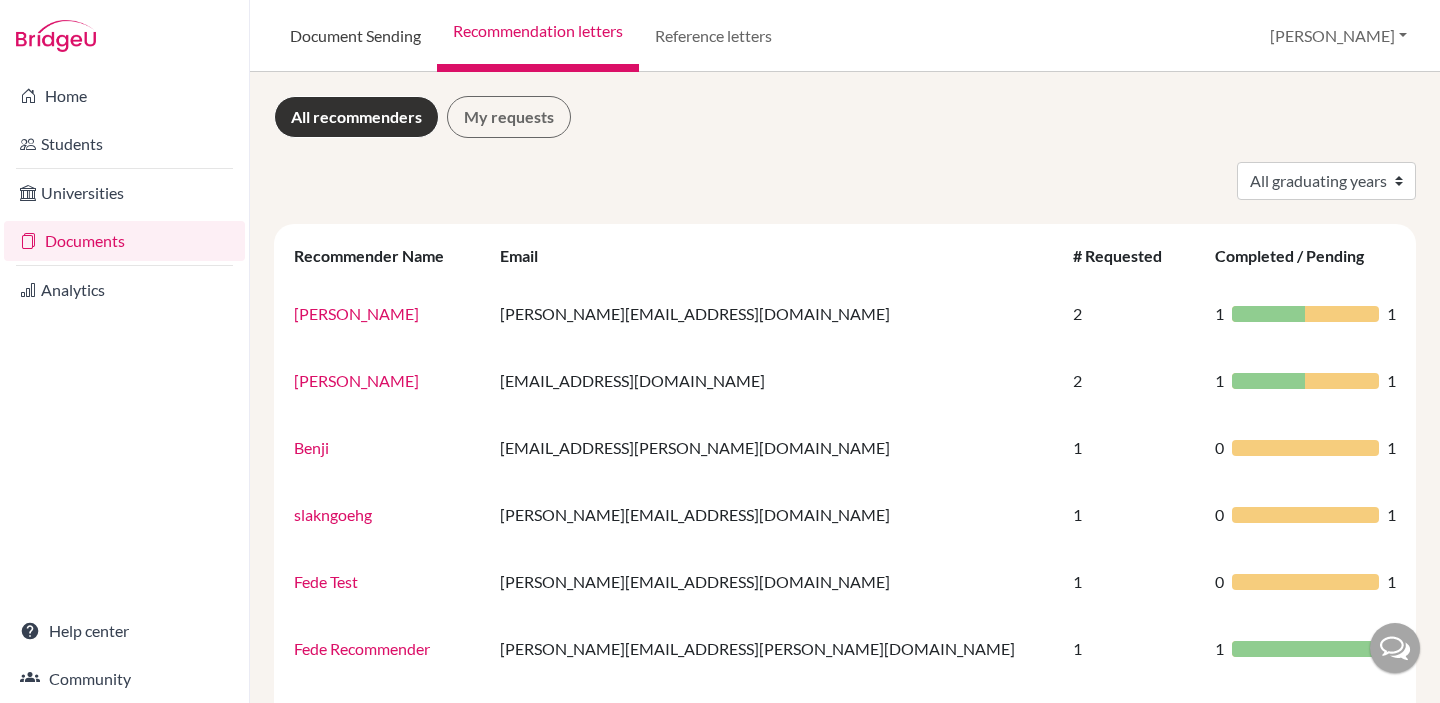 click on "Document Sending" at bounding box center [355, 36] 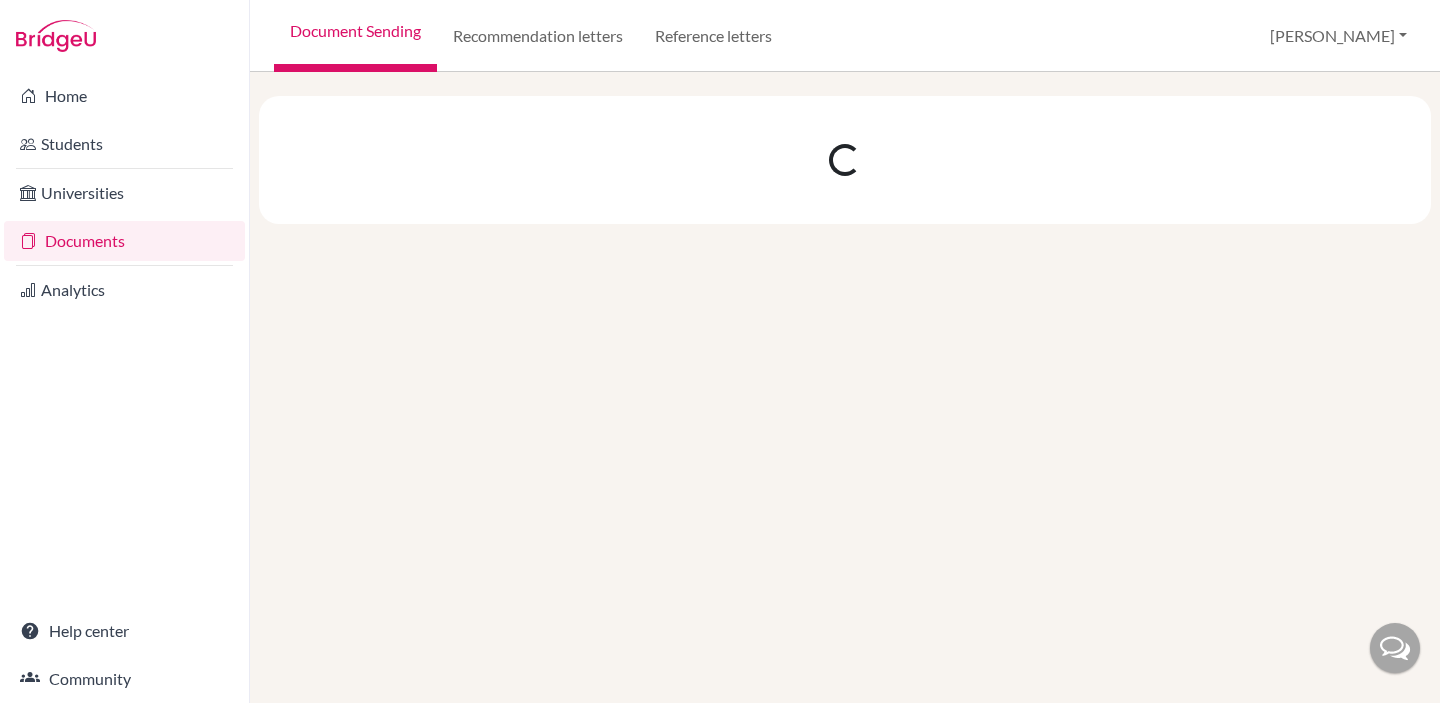 scroll, scrollTop: 0, scrollLeft: 0, axis: both 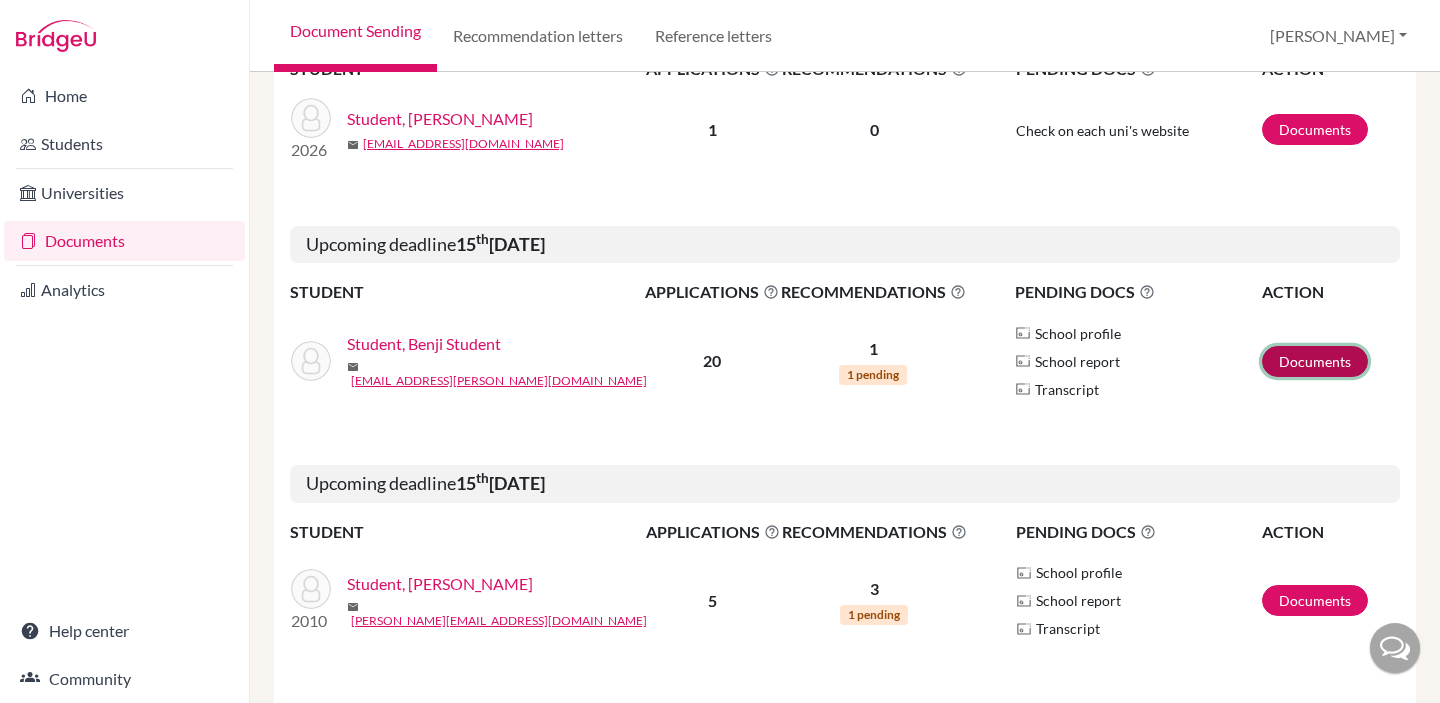 click on "Documents" at bounding box center (1315, 361) 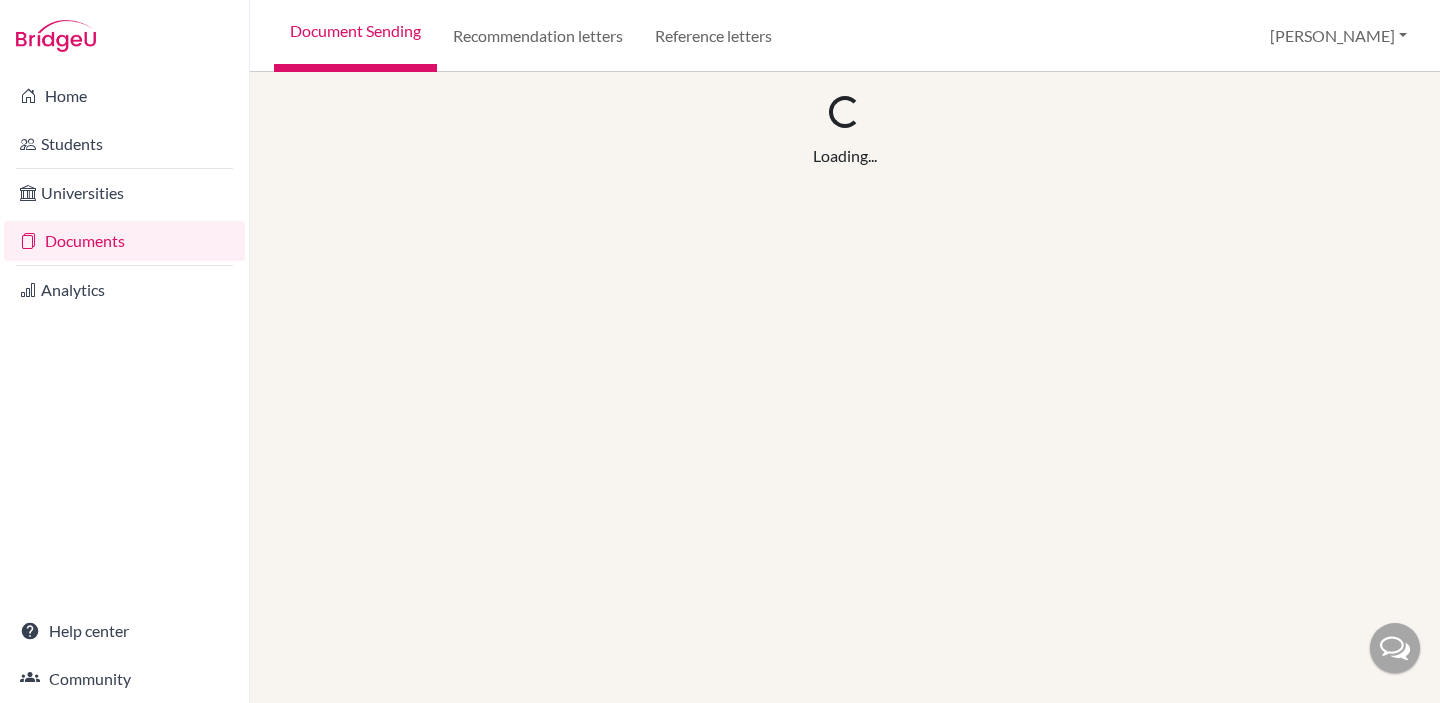 scroll, scrollTop: 0, scrollLeft: 0, axis: both 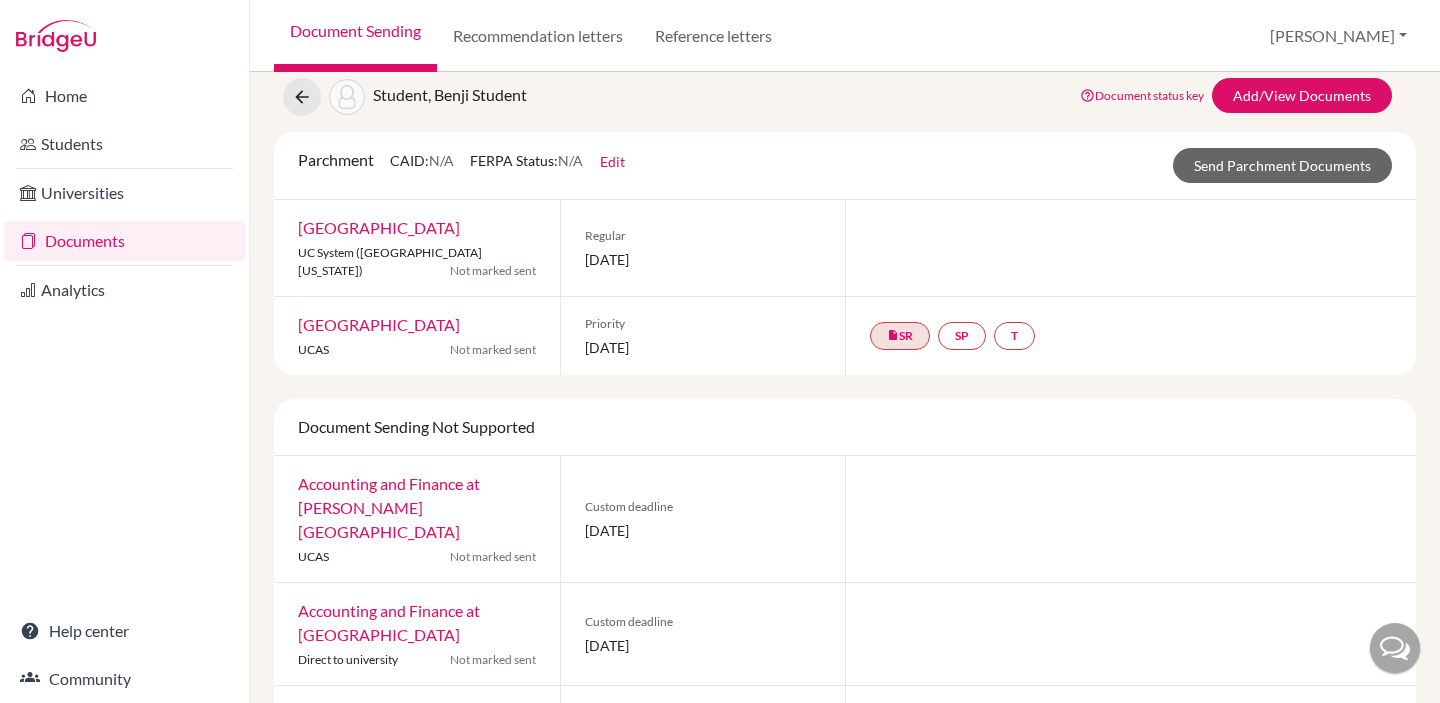 drag, startPoint x: 317, startPoint y: 166, endPoint x: 466, endPoint y: 156, distance: 149.33519 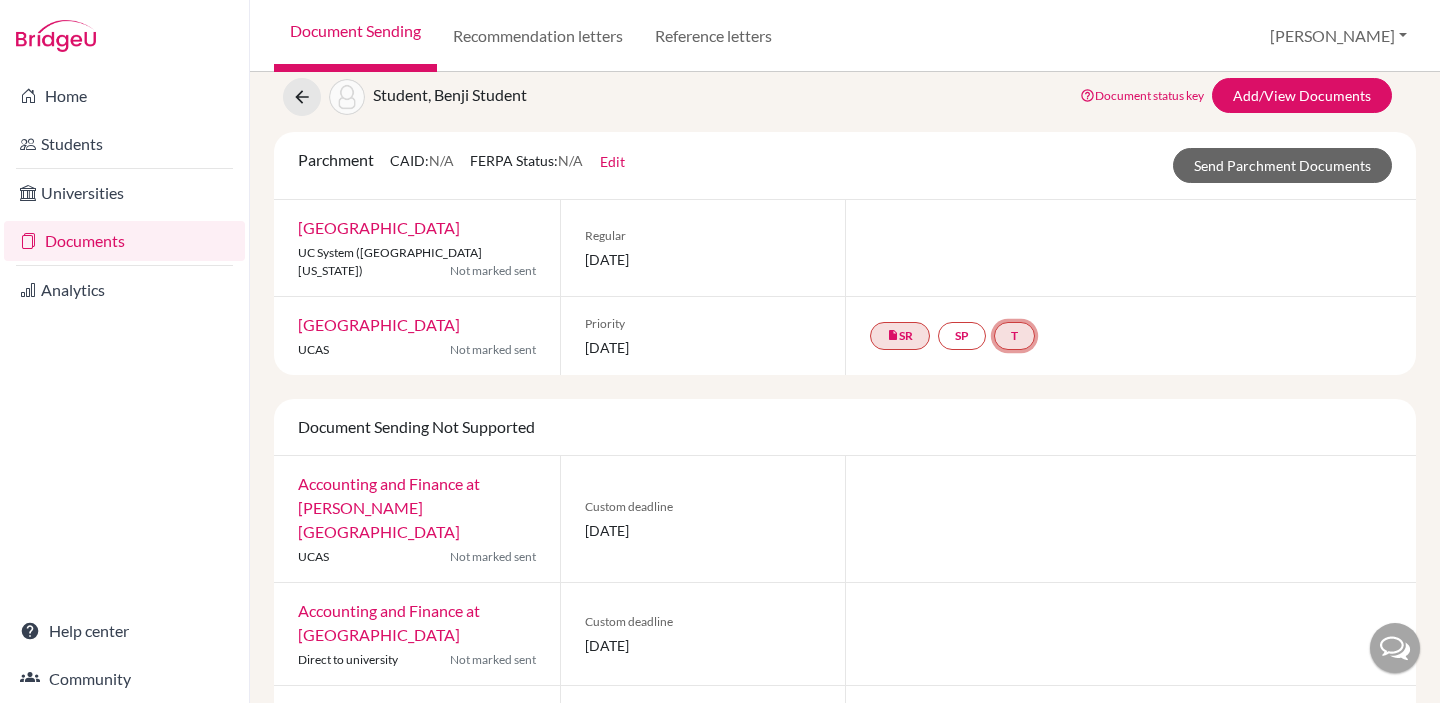 click on "T" 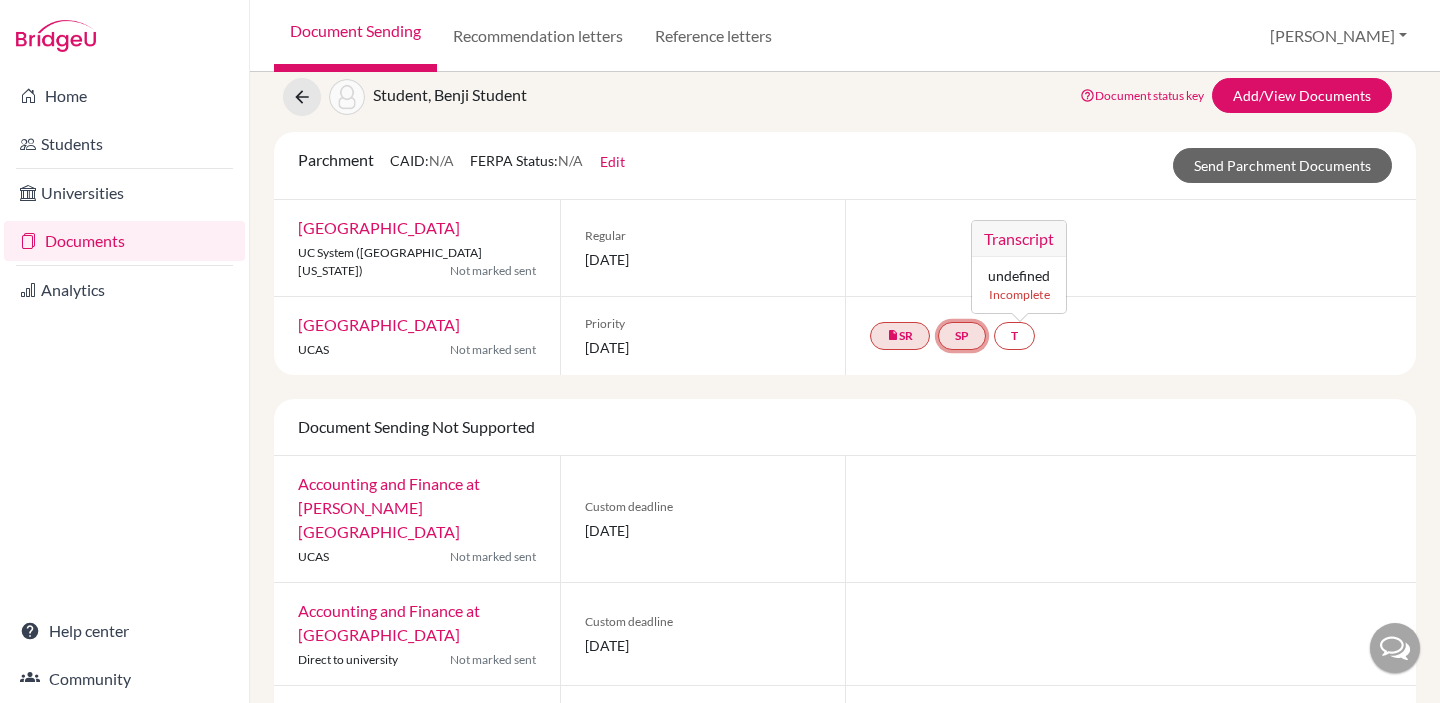 click on "SP" 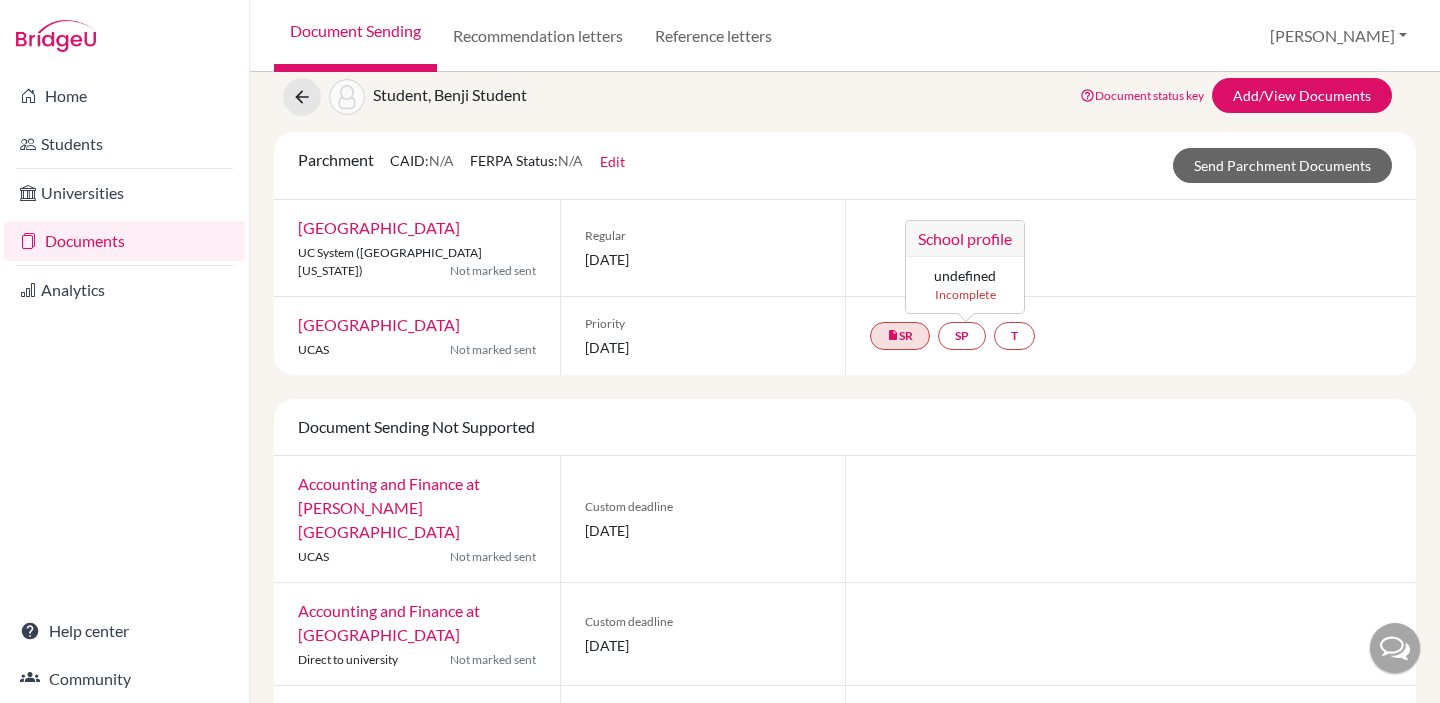 click on "insert_drive_file  SR  SP School profile
undefined
Incomplete
T" at bounding box center (1130, 336) 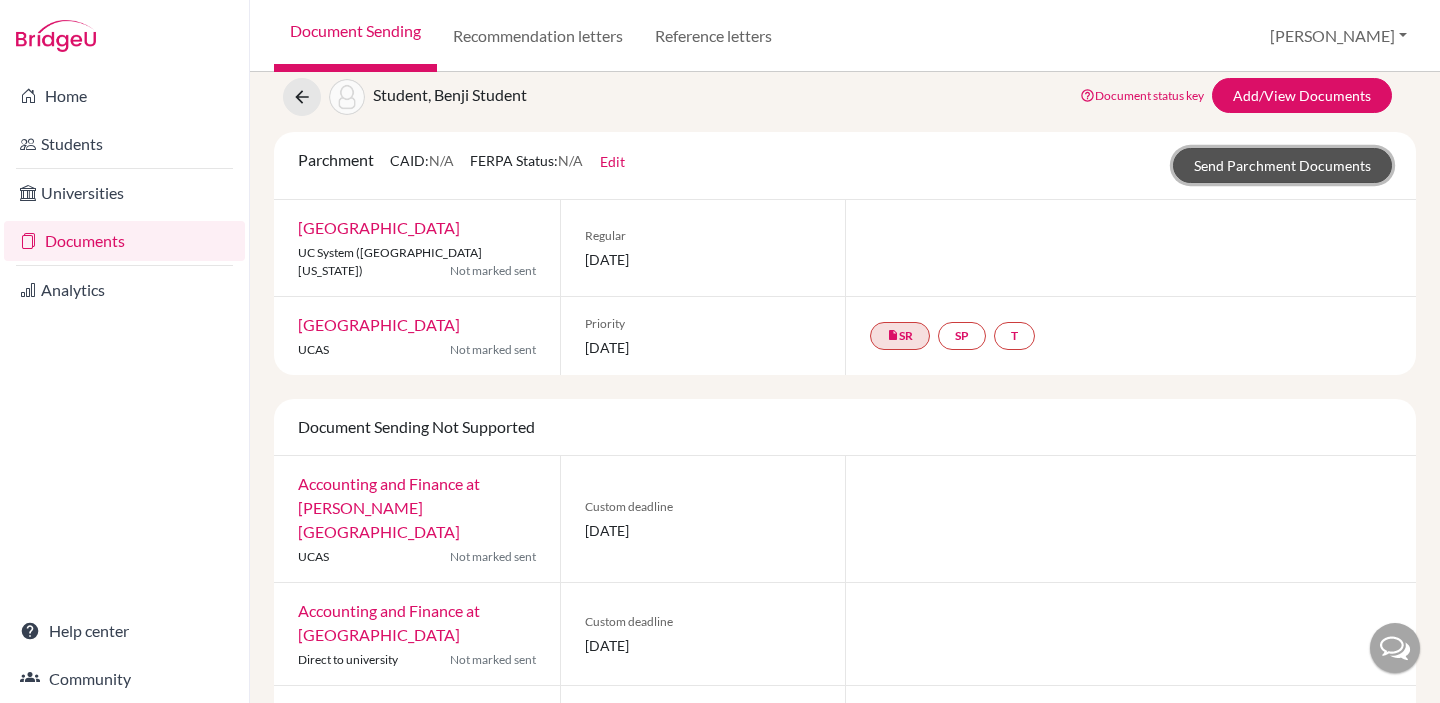click on "Send Parchment Documents" 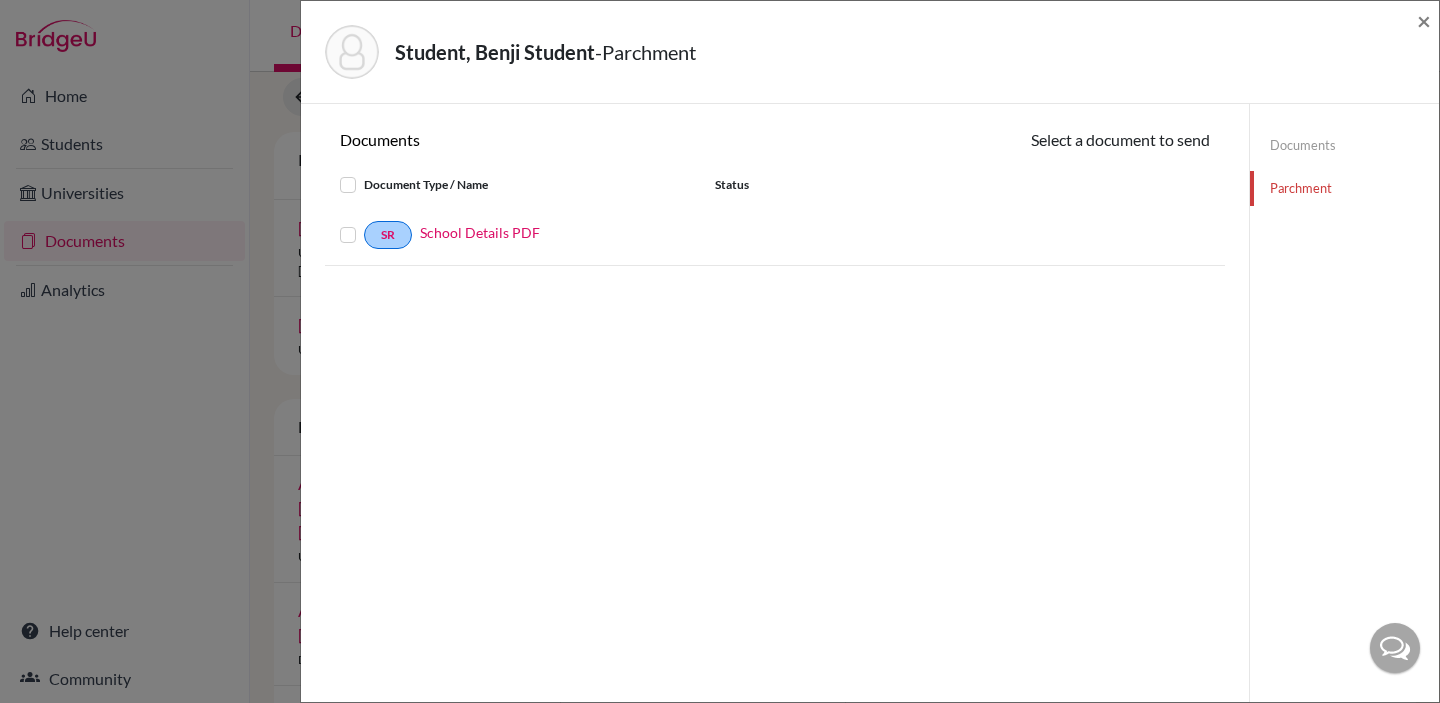 click on "Student, Benji Student  -  Parchment × Documents Select a document to send Document Type / Name Status SR School Details PDF Documents Parchment" 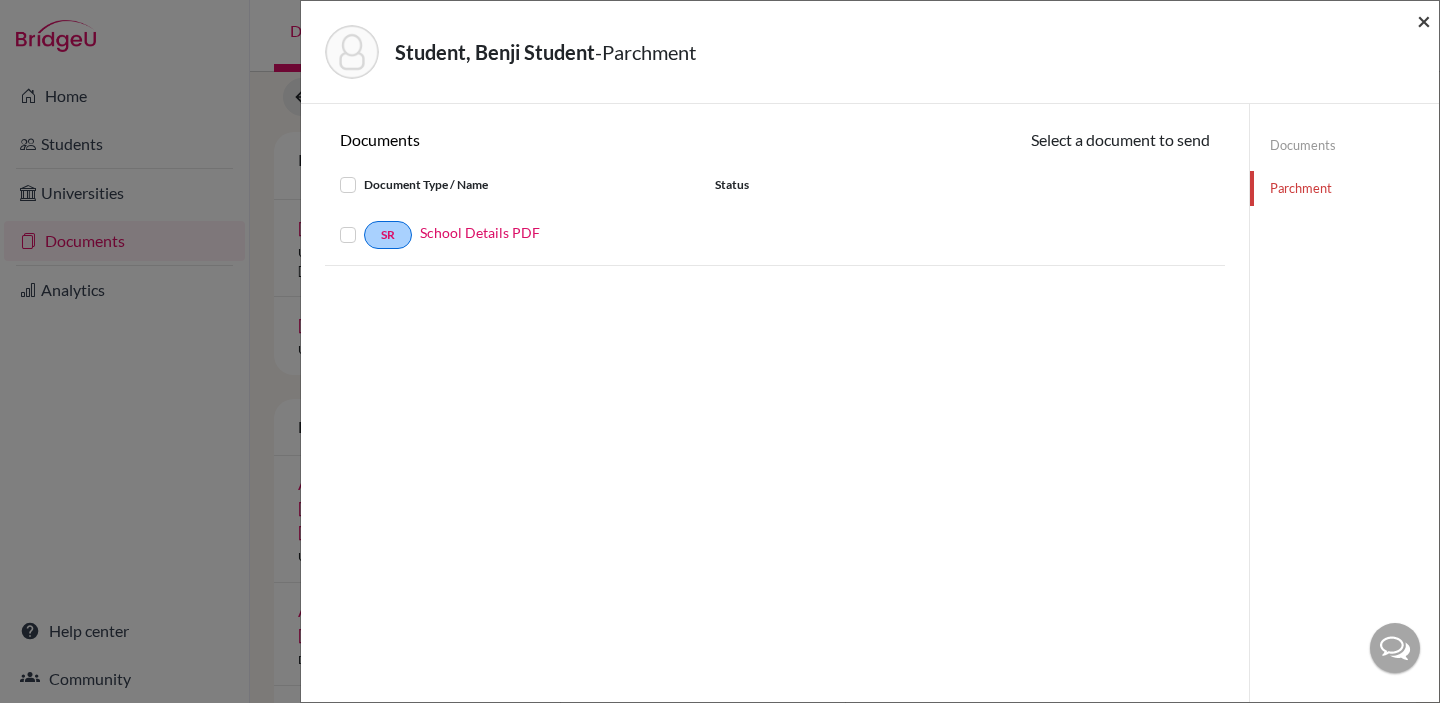 click on "×" at bounding box center [1424, 20] 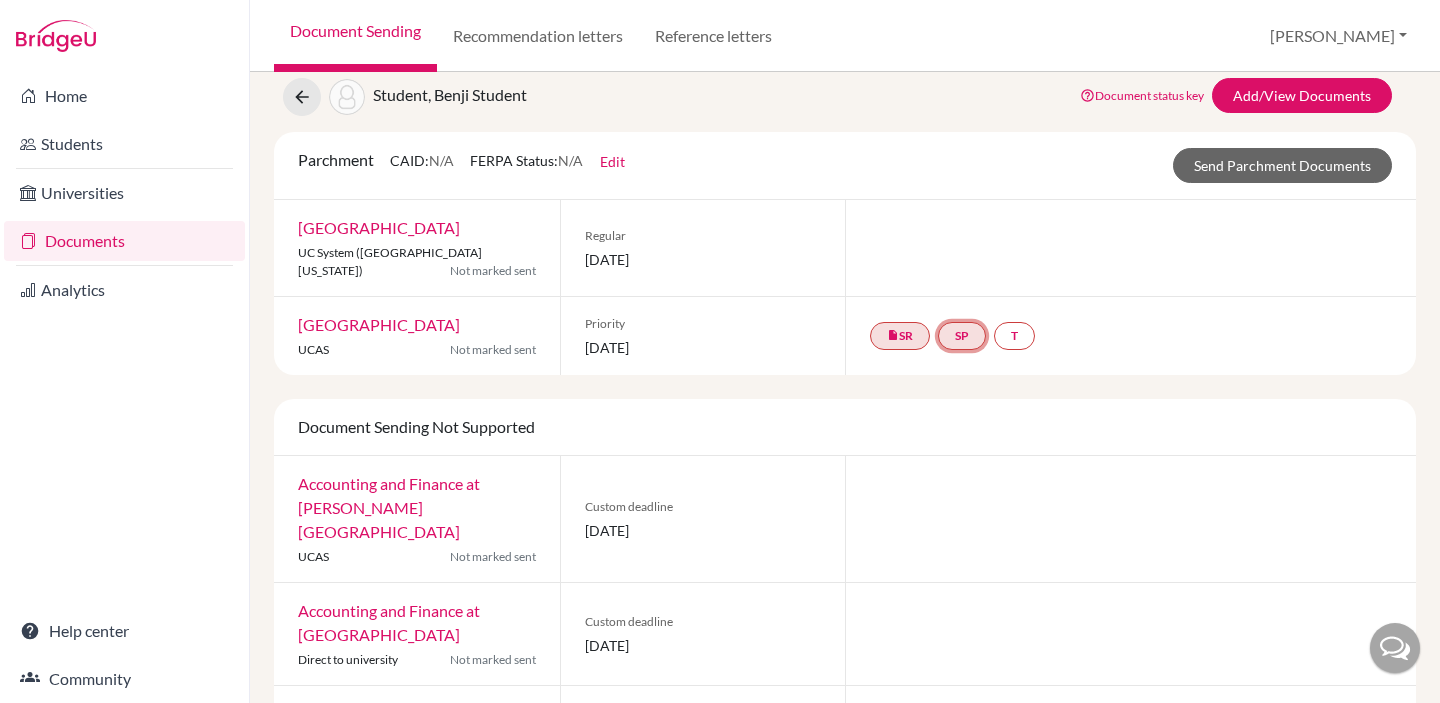 click on "SP" 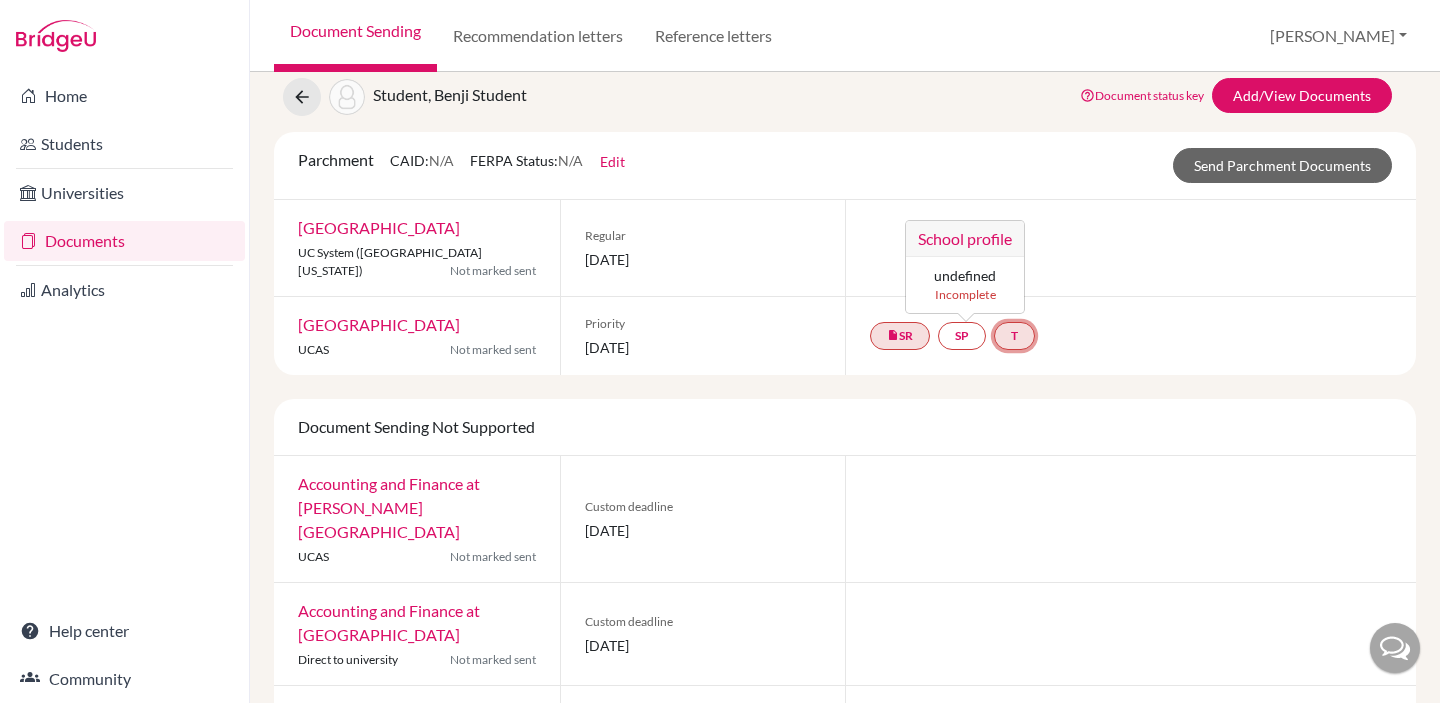 click on "T" 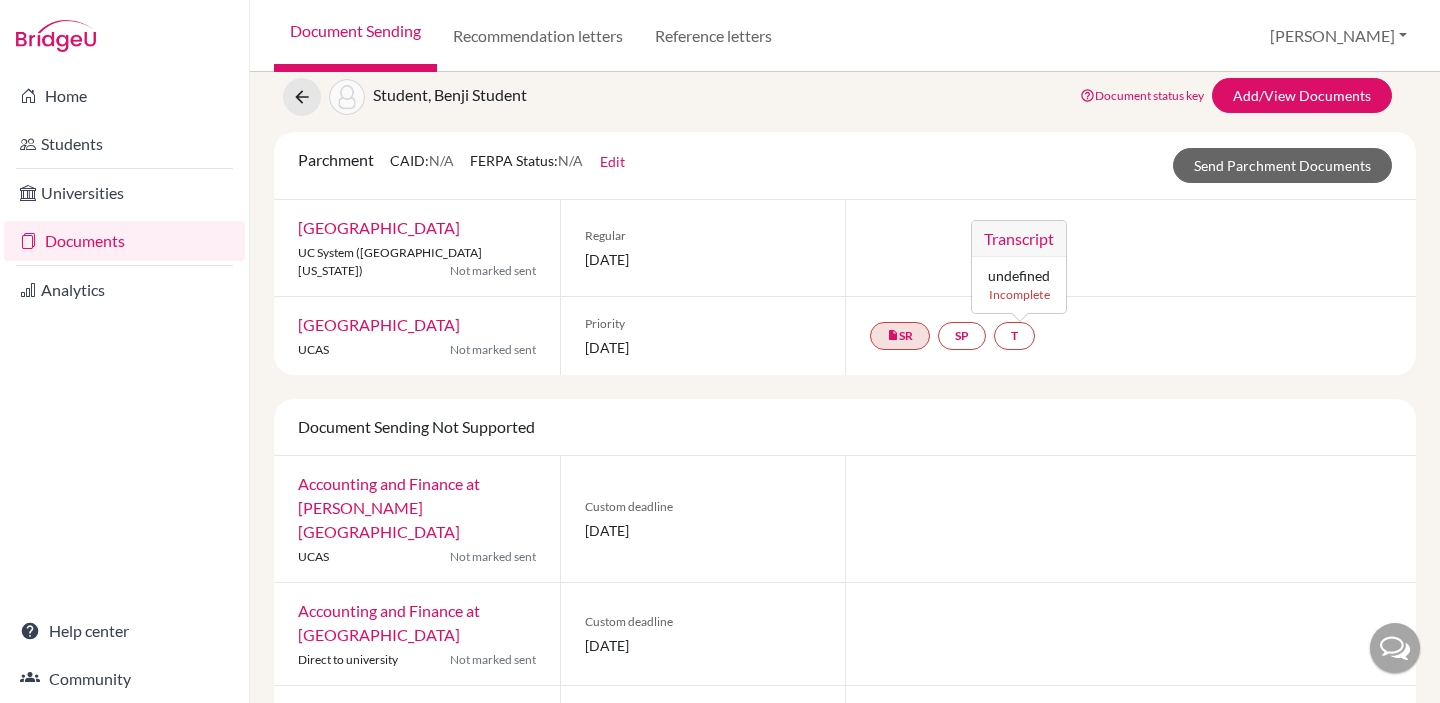 click on "insert_drive_file  SR  SP  T Transcript
undefined
Incomplete" at bounding box center (1130, 336) 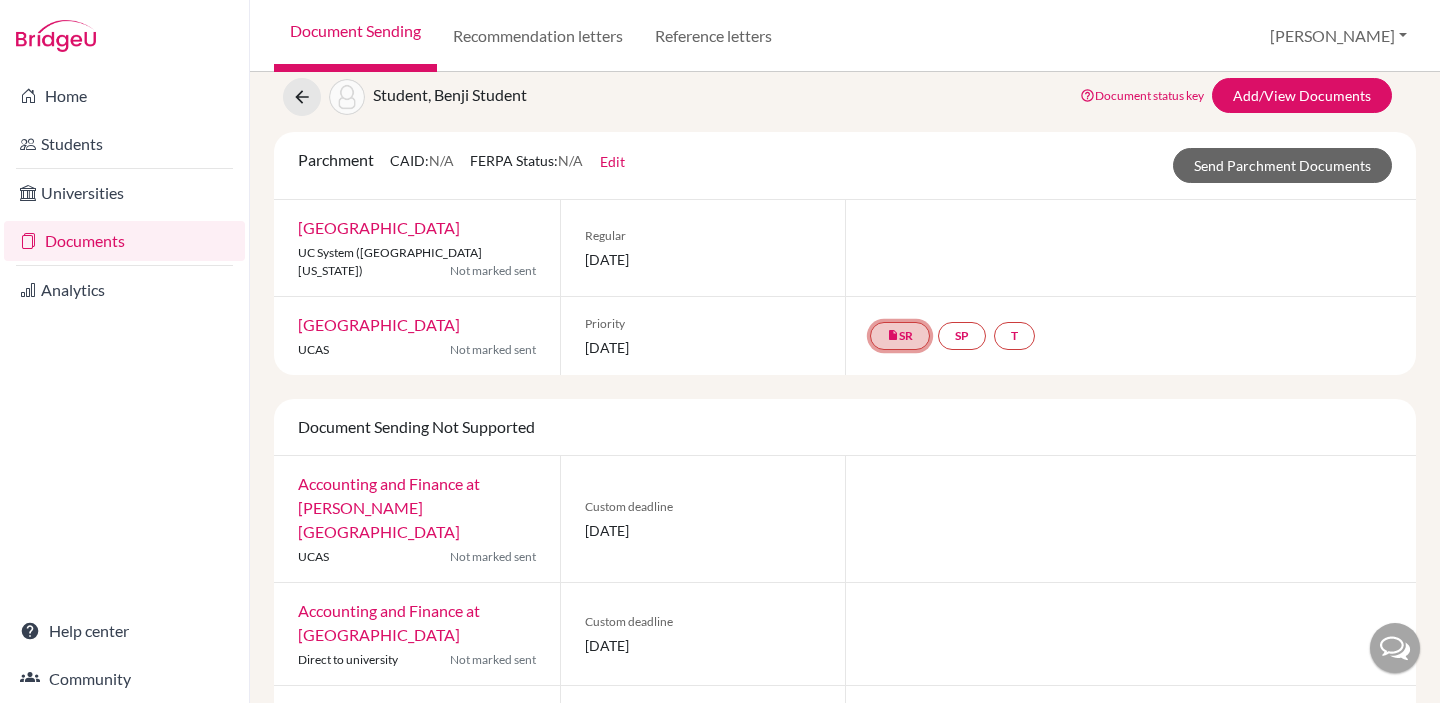 click on "insert_drive_file  SR" 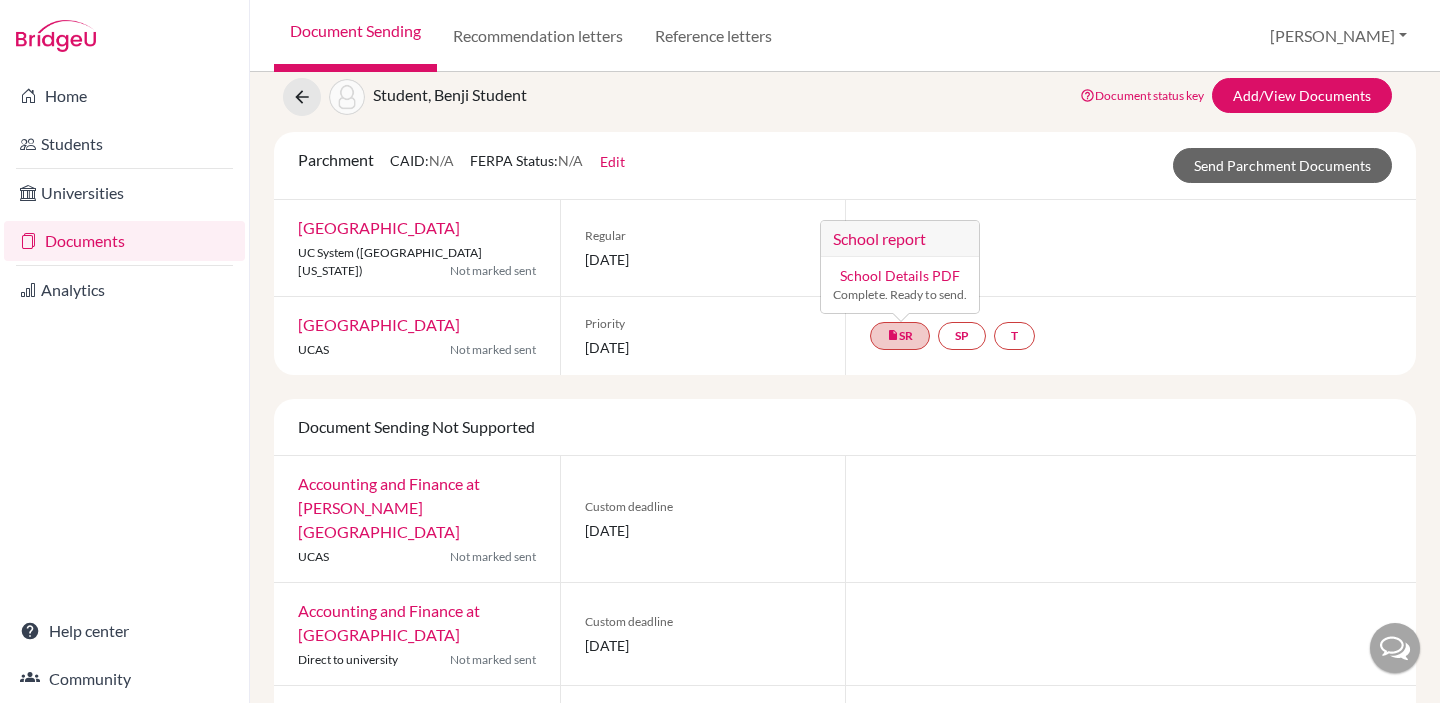 click on "School Details PDF" at bounding box center (900, 275) 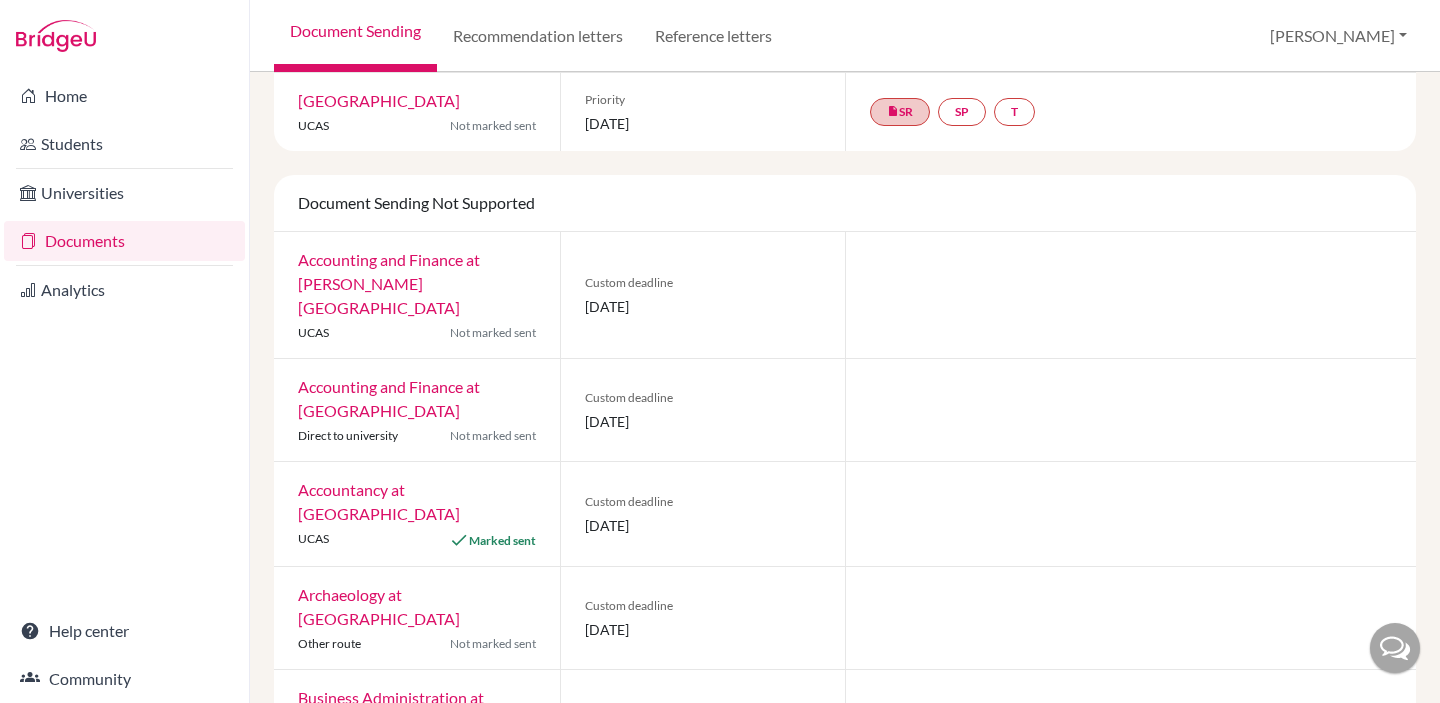 scroll, scrollTop: 315, scrollLeft: 0, axis: vertical 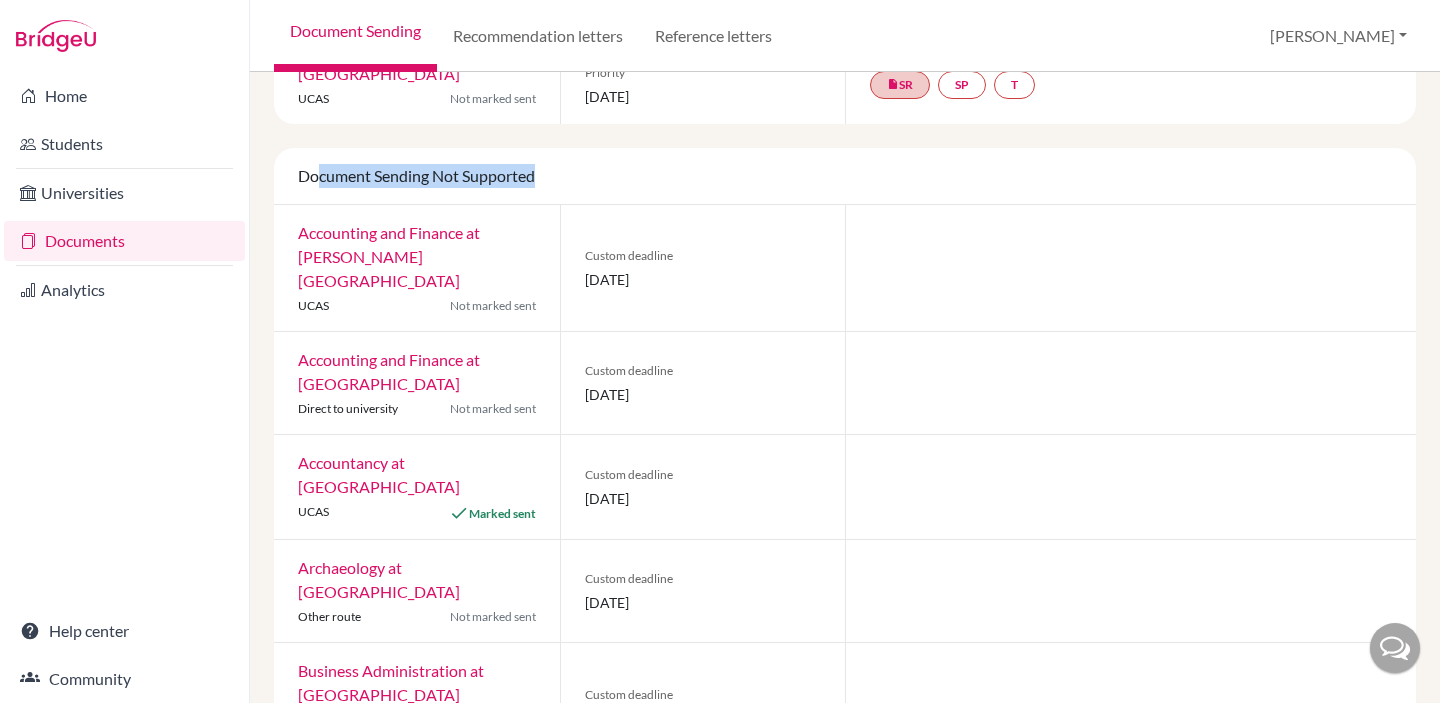 drag, startPoint x: 562, startPoint y: 178, endPoint x: 317, endPoint y: 178, distance: 245 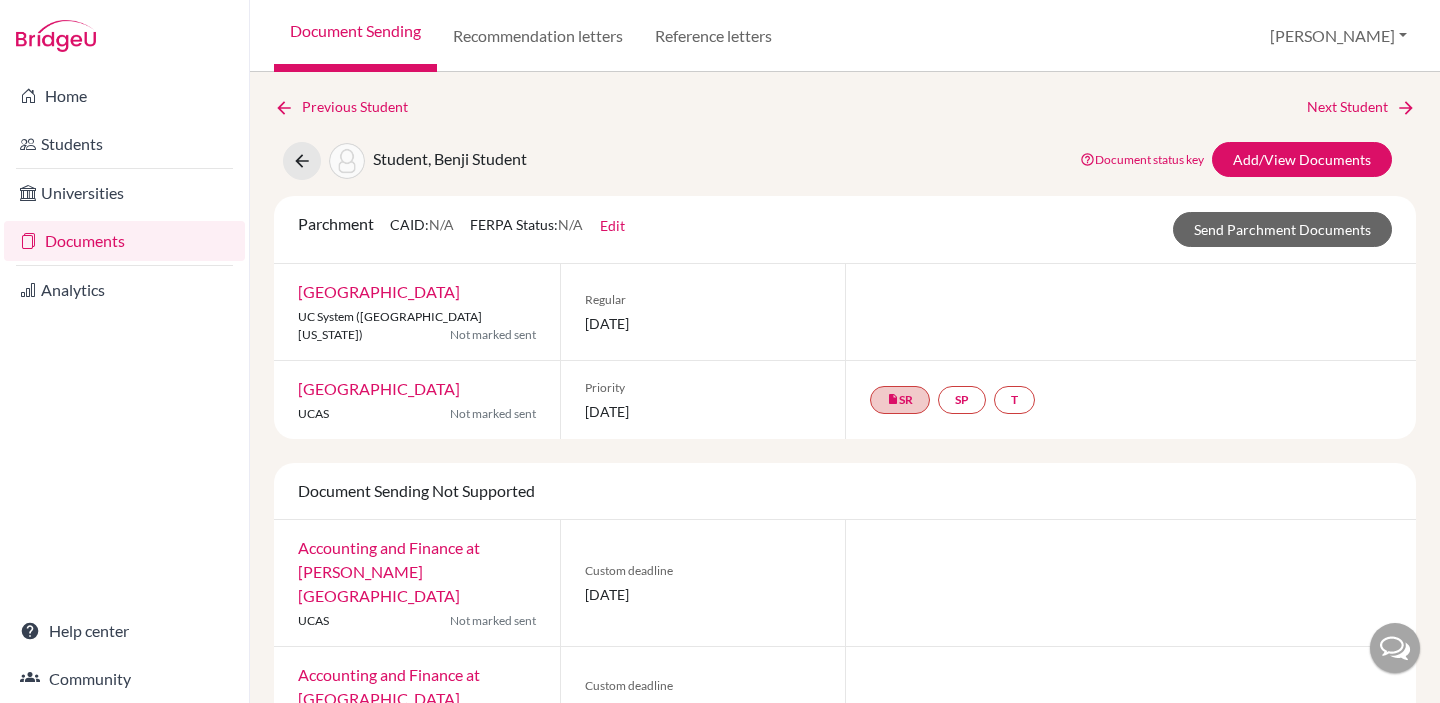 scroll, scrollTop: 0, scrollLeft: 0, axis: both 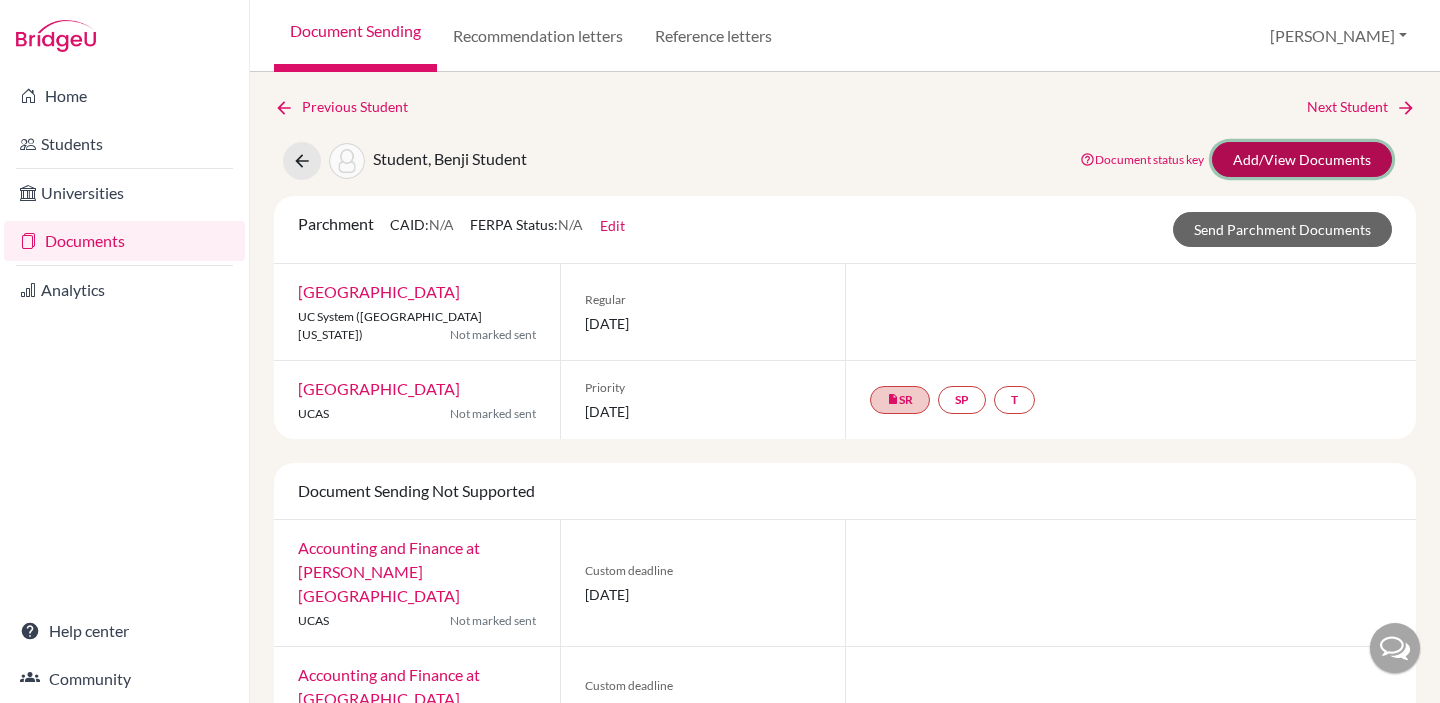 click on "Add/View Documents" at bounding box center (1302, 159) 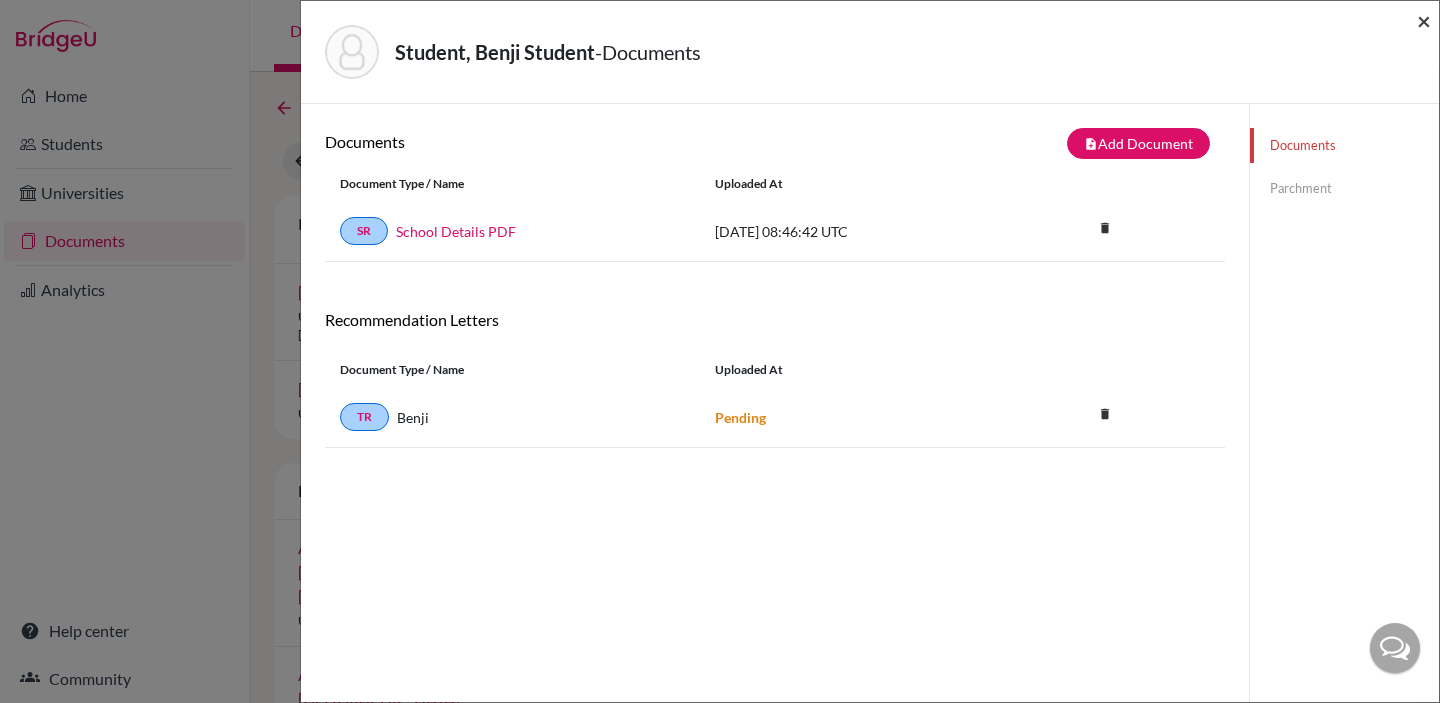 click on "×" at bounding box center (1424, 20) 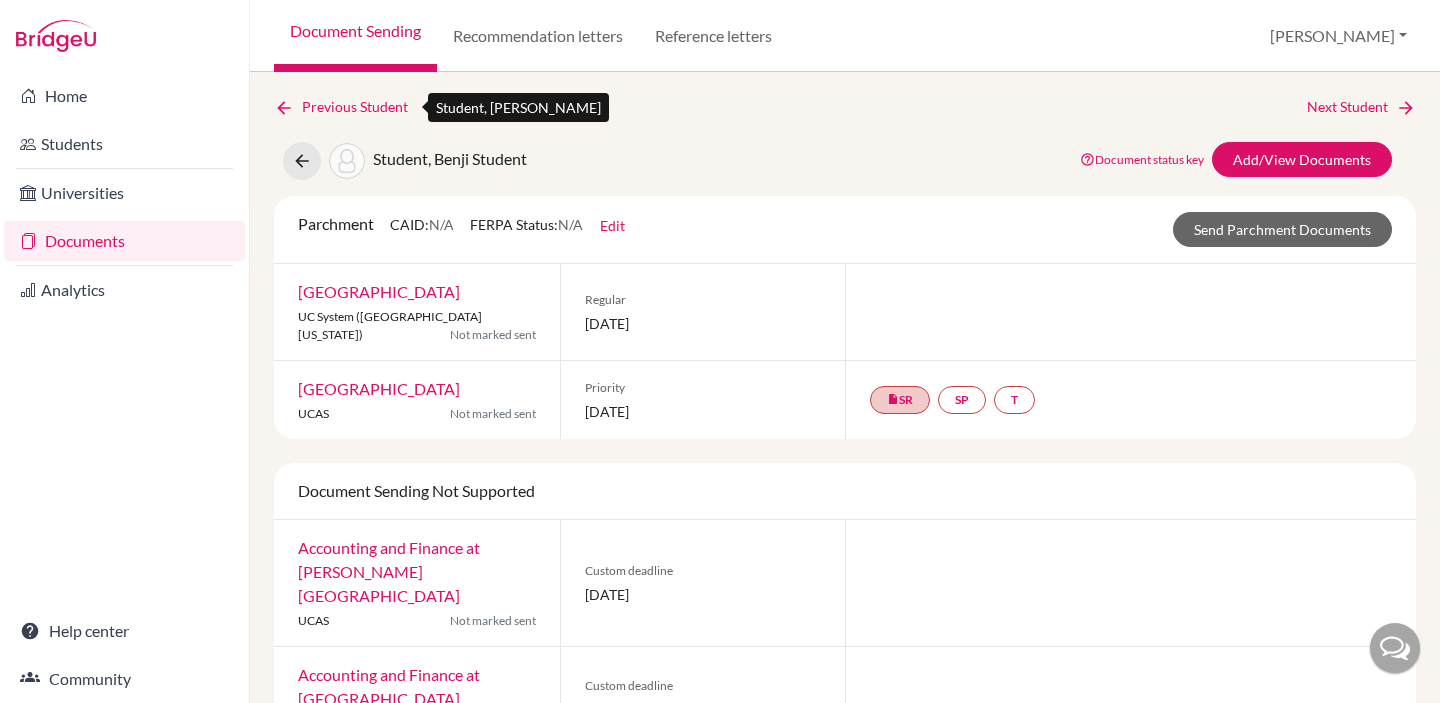 click on "Previous Student" at bounding box center (349, 107) 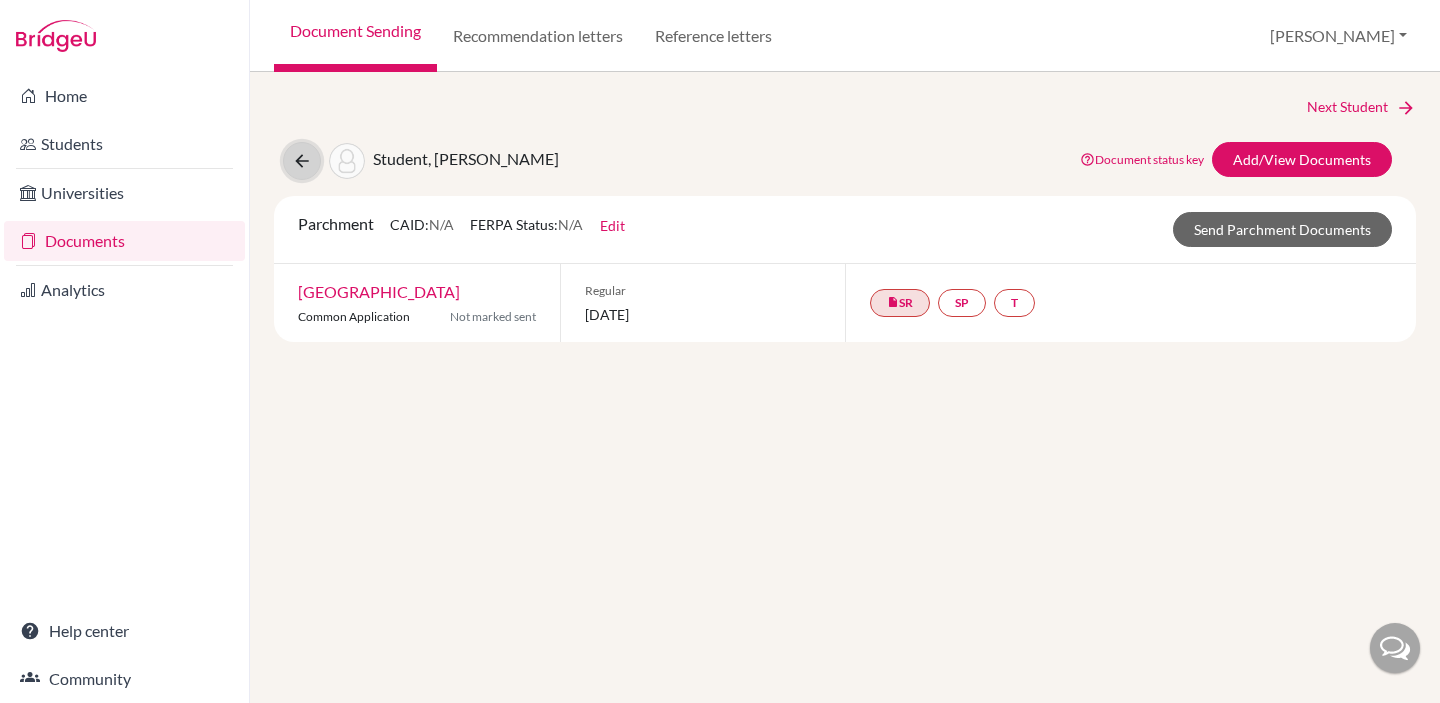 click at bounding box center [302, 161] 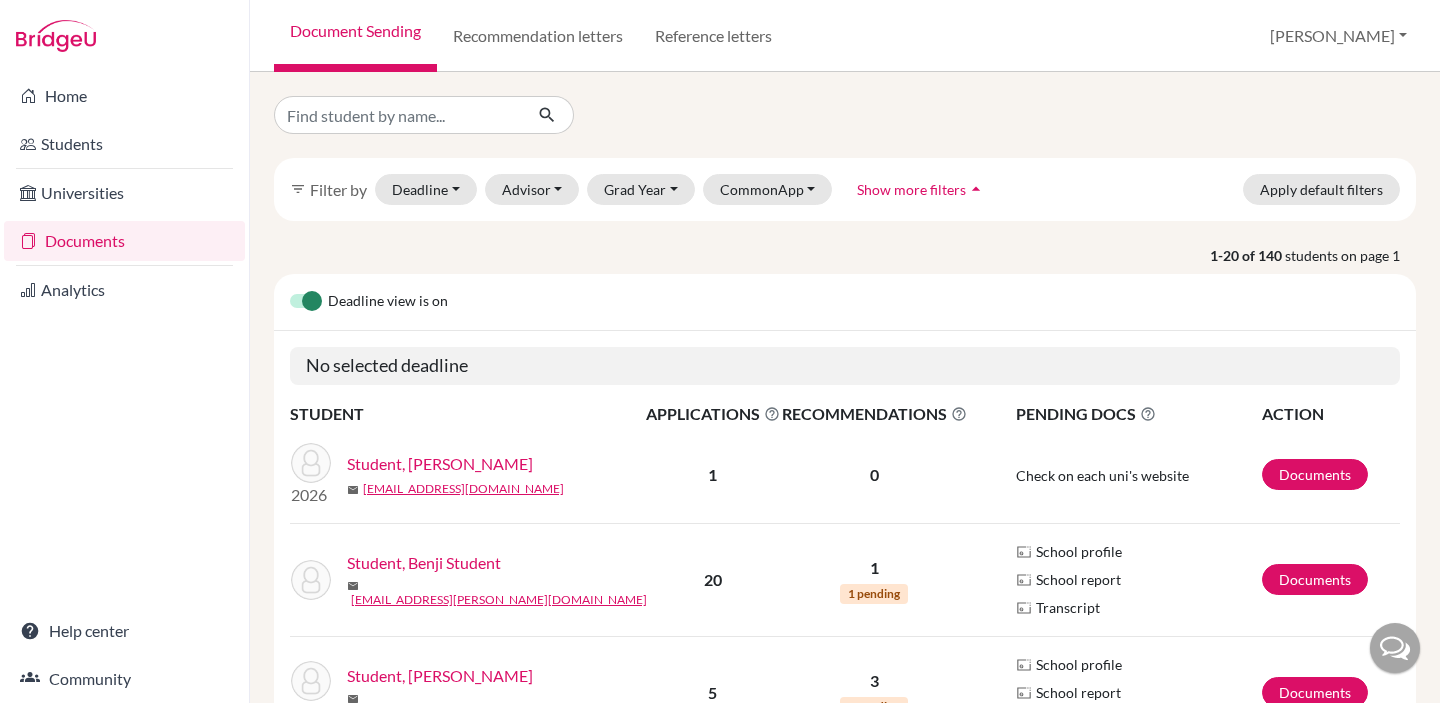 scroll, scrollTop: 0, scrollLeft: 0, axis: both 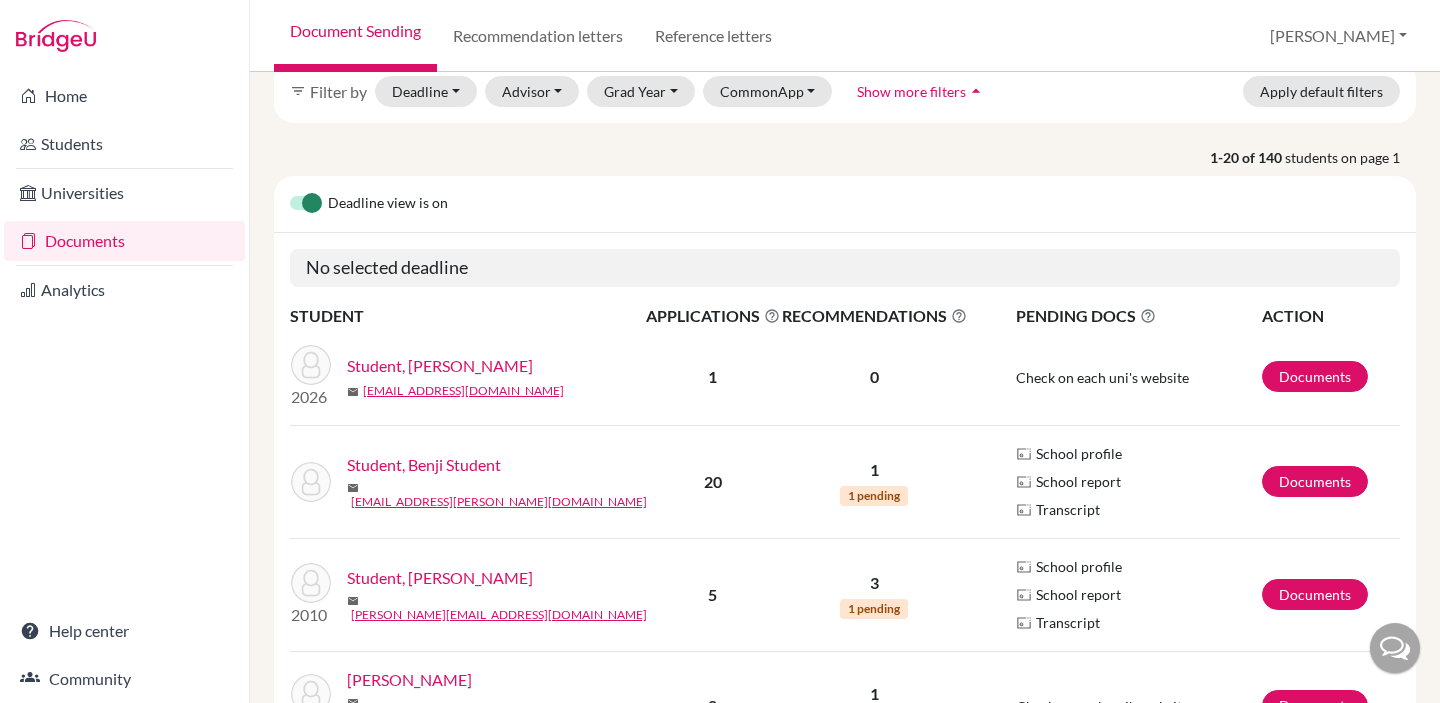 click on "Check on each uni's website" at bounding box center (1114, 377) 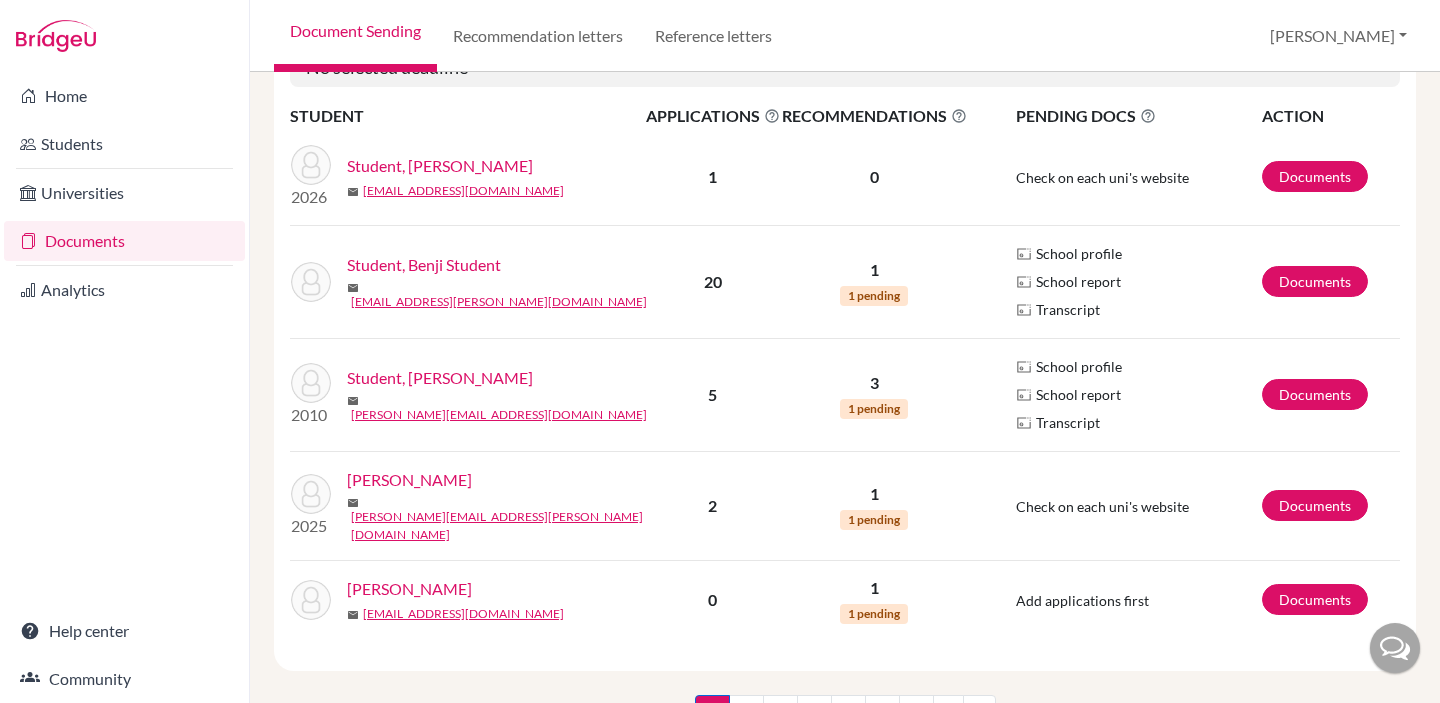 scroll, scrollTop: 299, scrollLeft: 0, axis: vertical 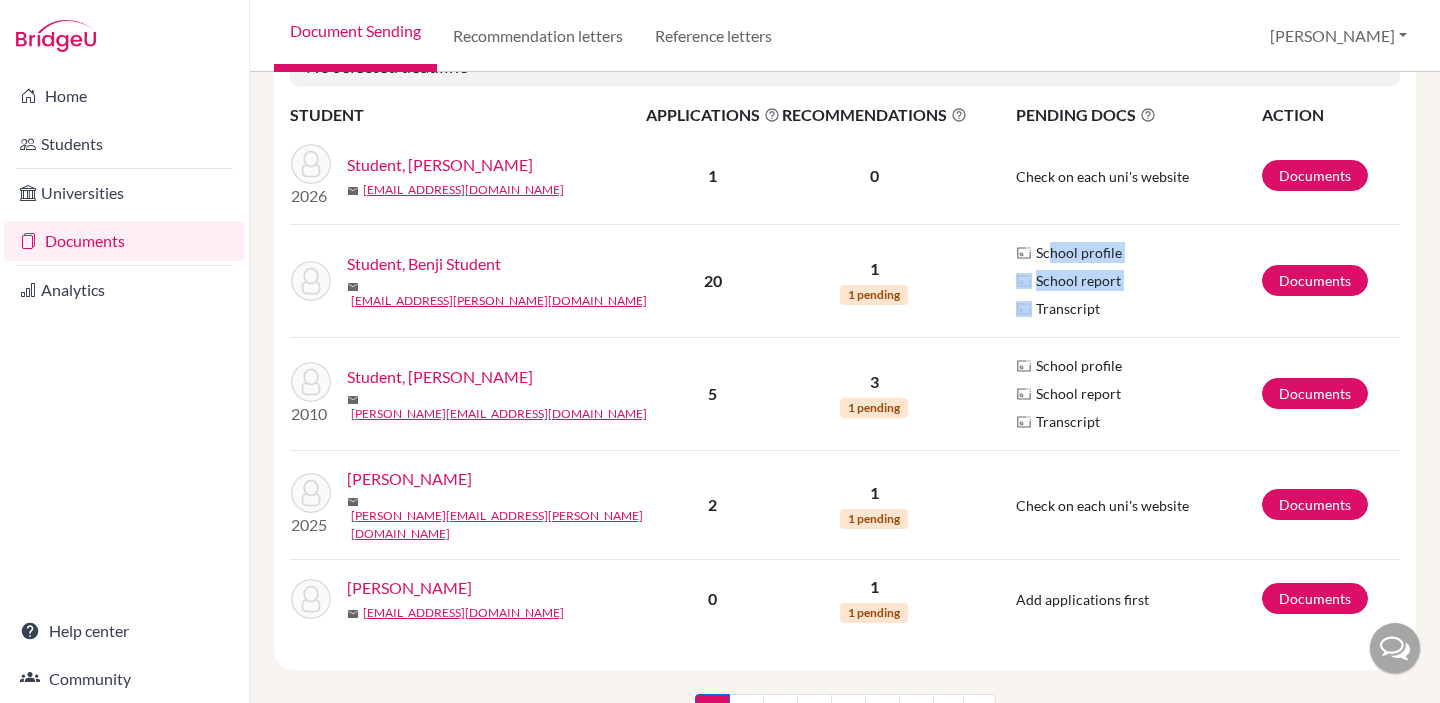 drag, startPoint x: 1046, startPoint y: 259, endPoint x: 1073, endPoint y: 295, distance: 45 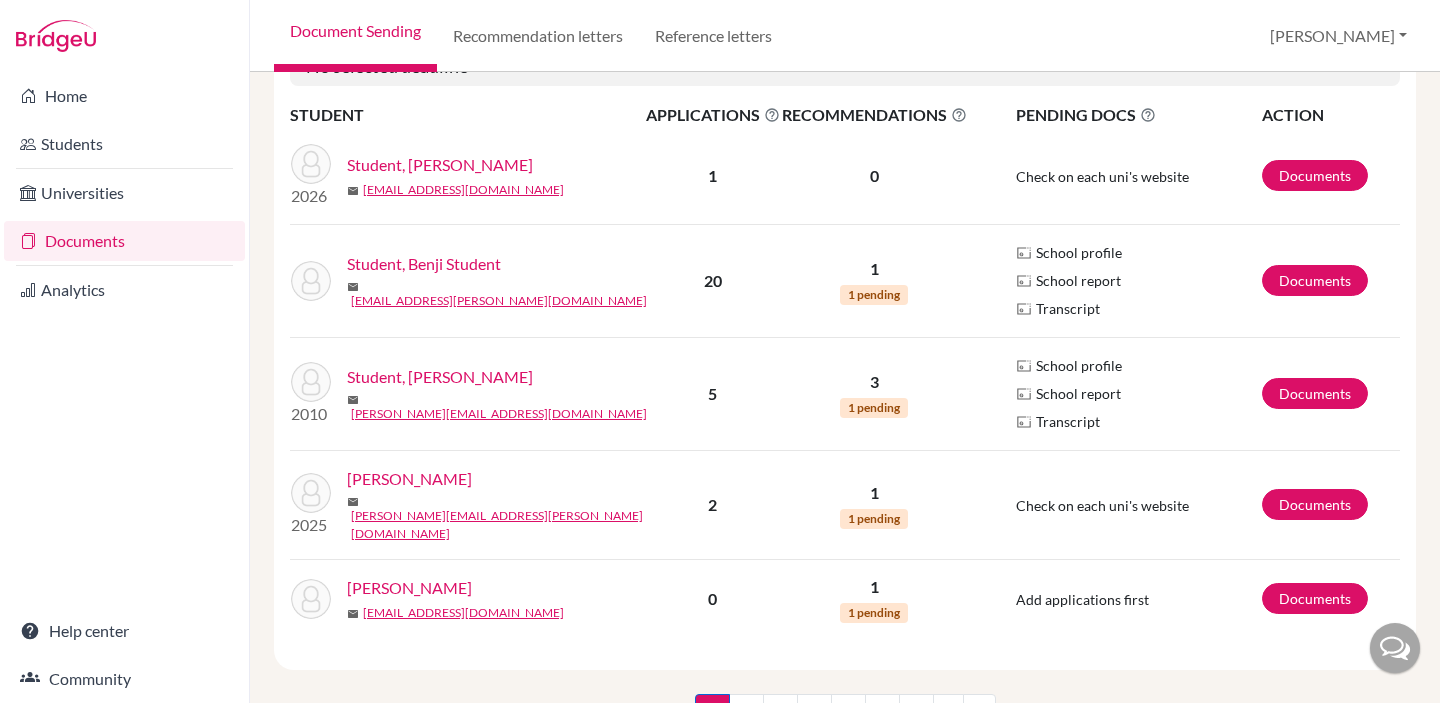 click on "Transcript" at bounding box center [1068, 308] 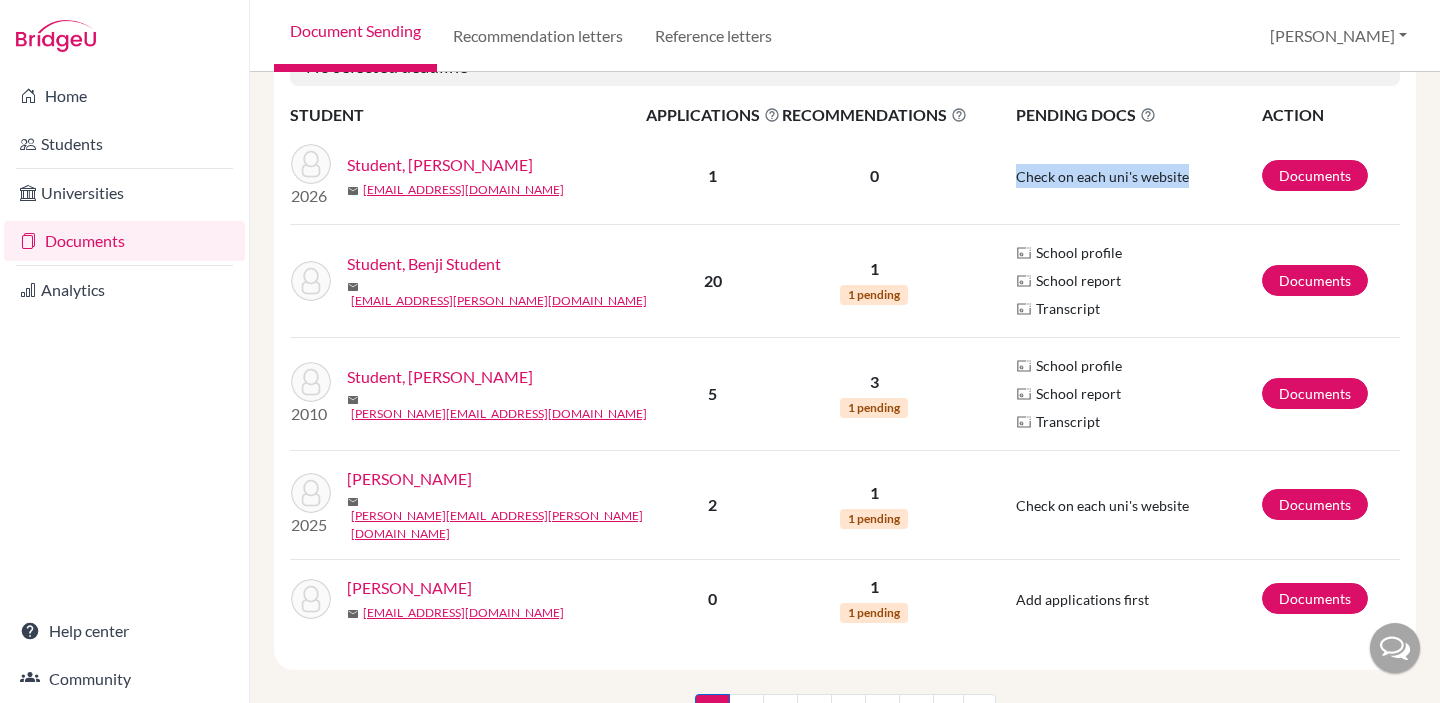 drag, startPoint x: 1192, startPoint y: 174, endPoint x: 996, endPoint y: 172, distance: 196.01021 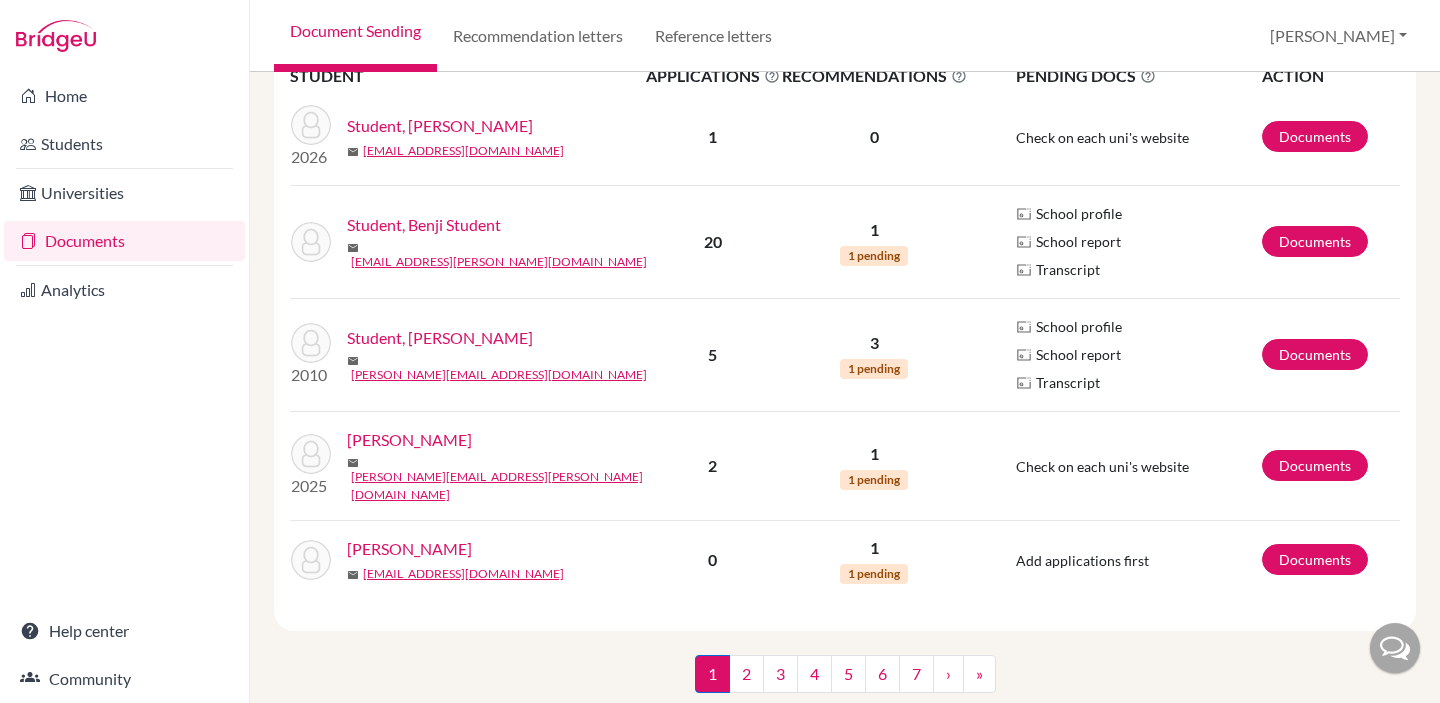 scroll, scrollTop: 379, scrollLeft: 0, axis: vertical 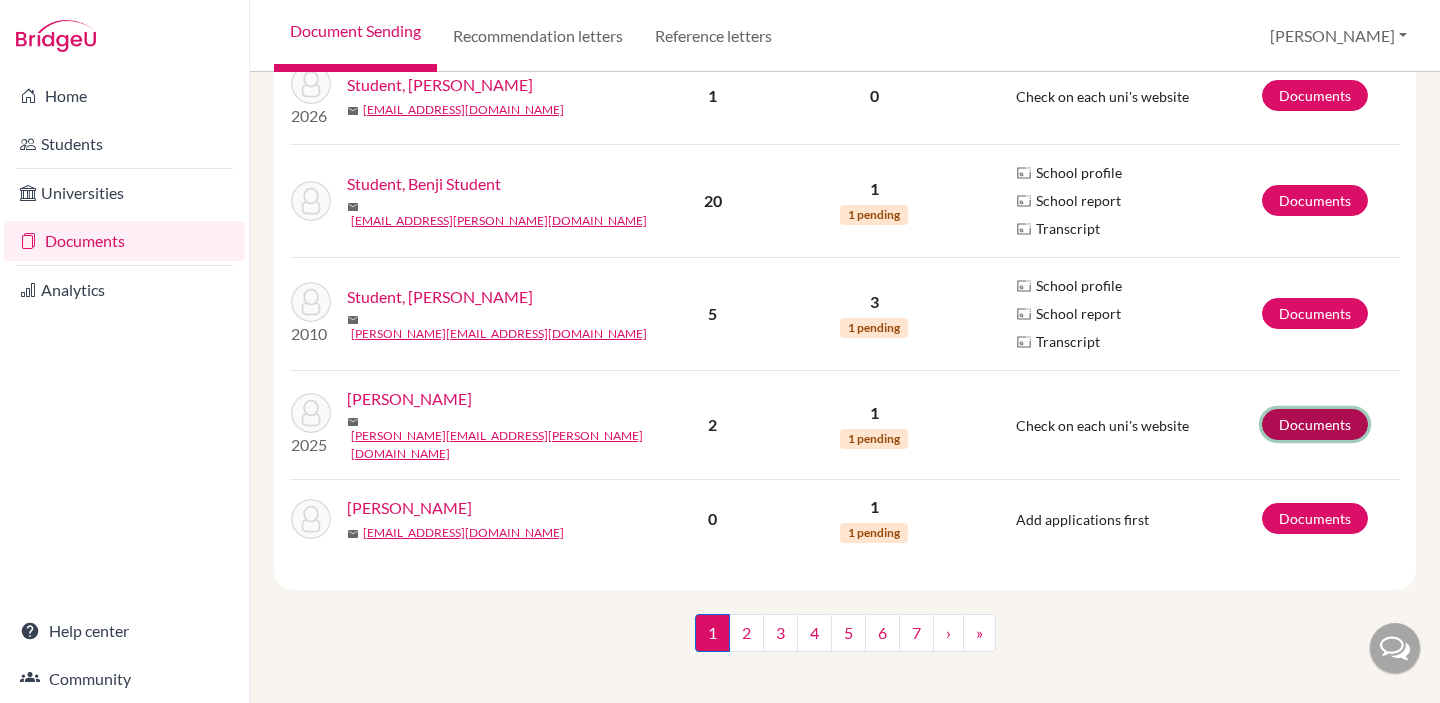 click on "Documents" at bounding box center (1315, 424) 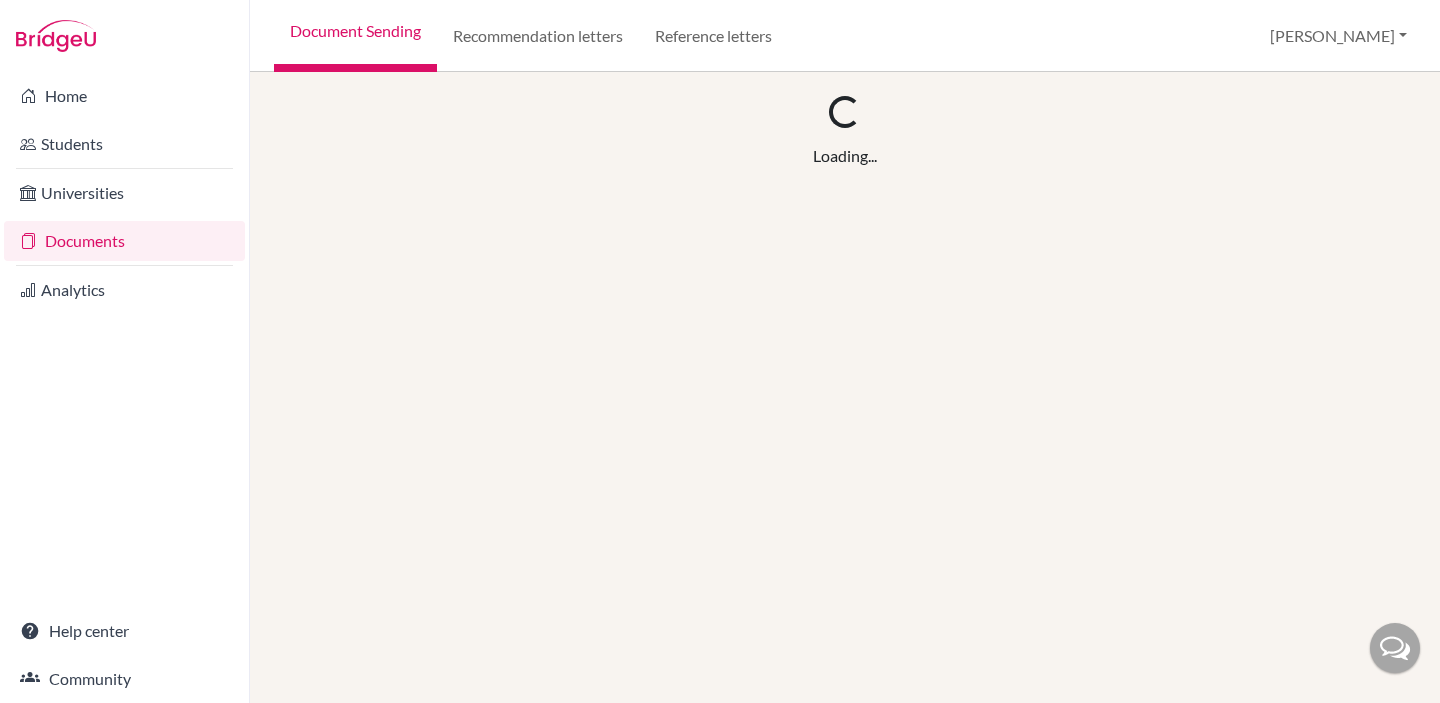 scroll, scrollTop: 0, scrollLeft: 0, axis: both 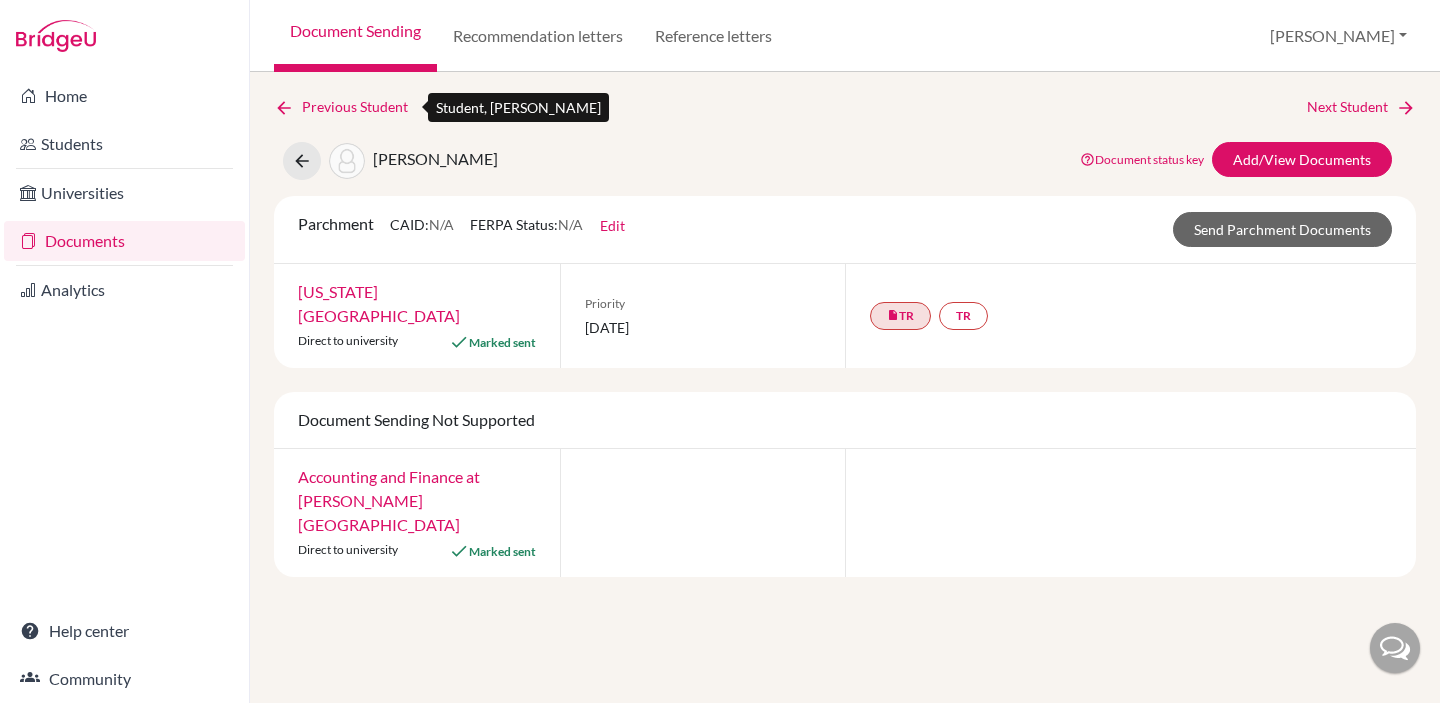 click on "Previous Student" at bounding box center (349, 107) 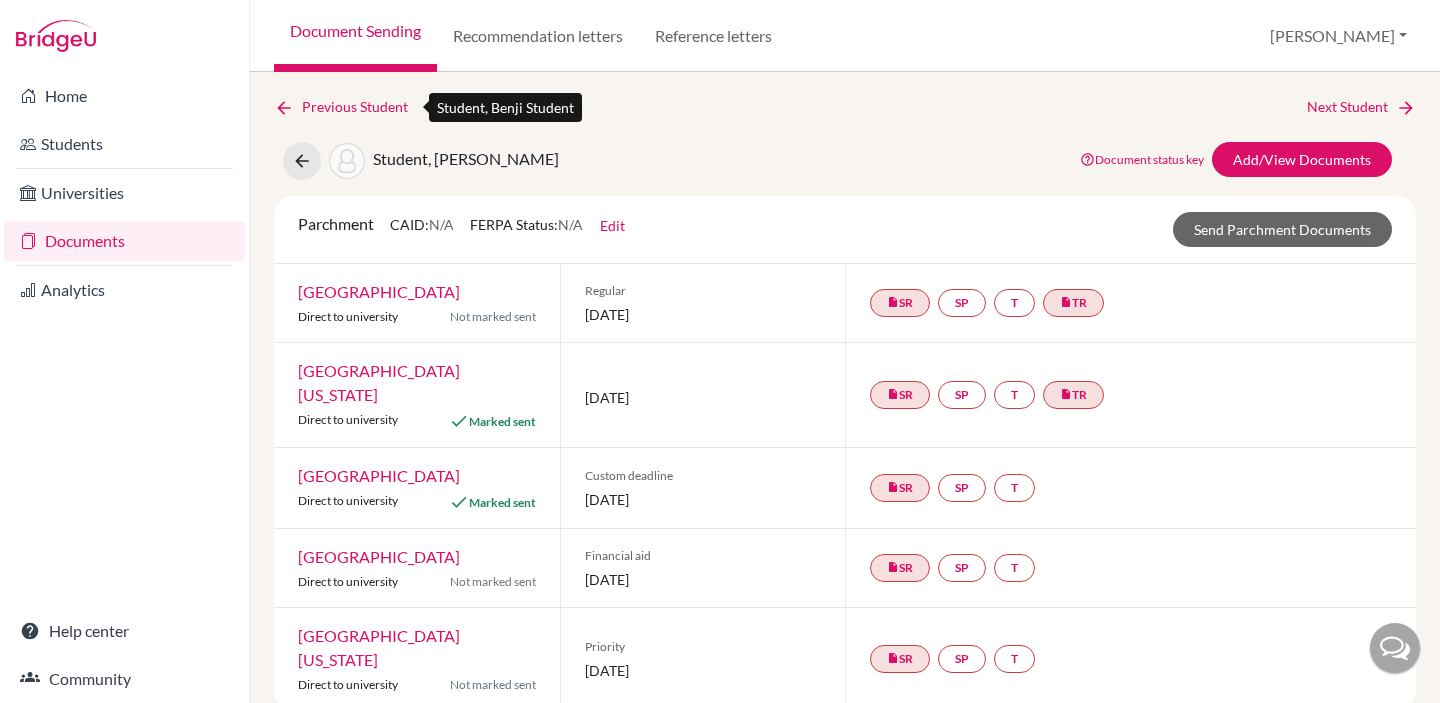 click on "Previous Student" at bounding box center (349, 107) 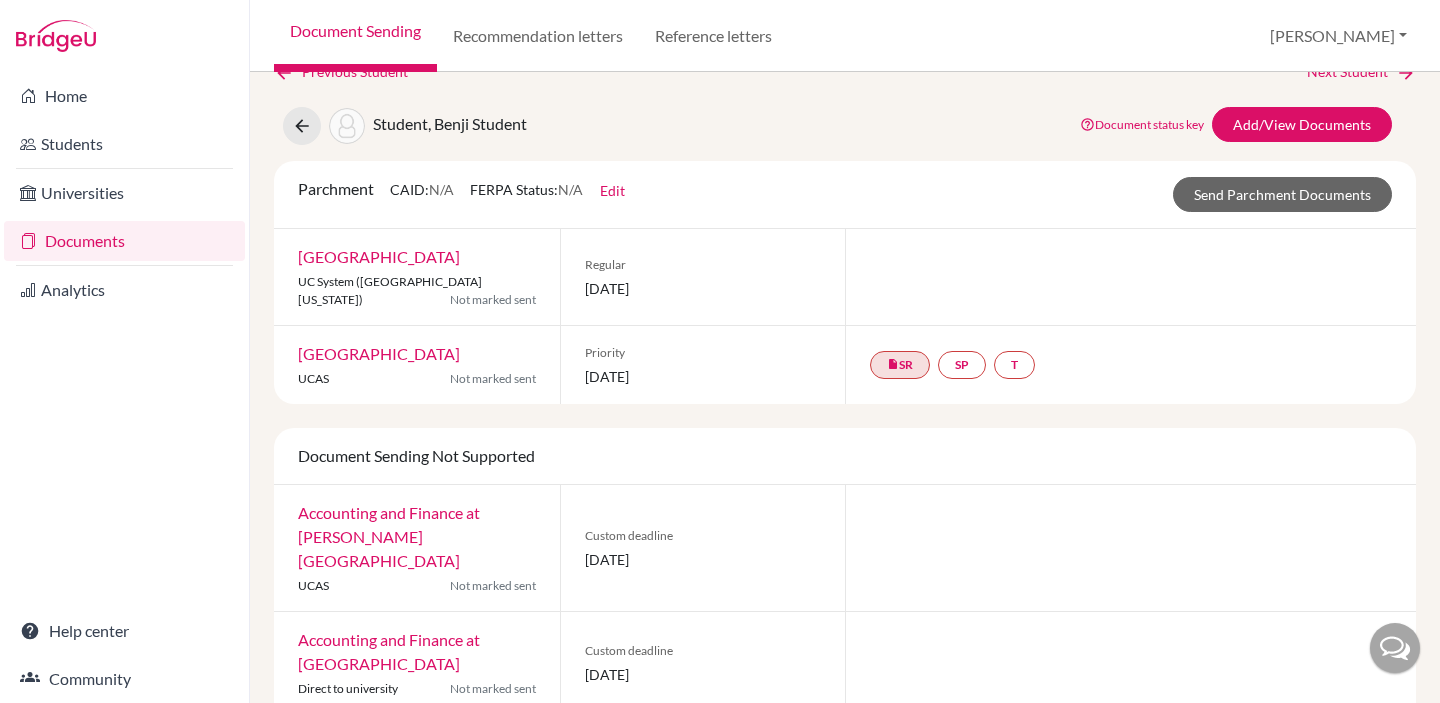 scroll, scrollTop: 34, scrollLeft: 0, axis: vertical 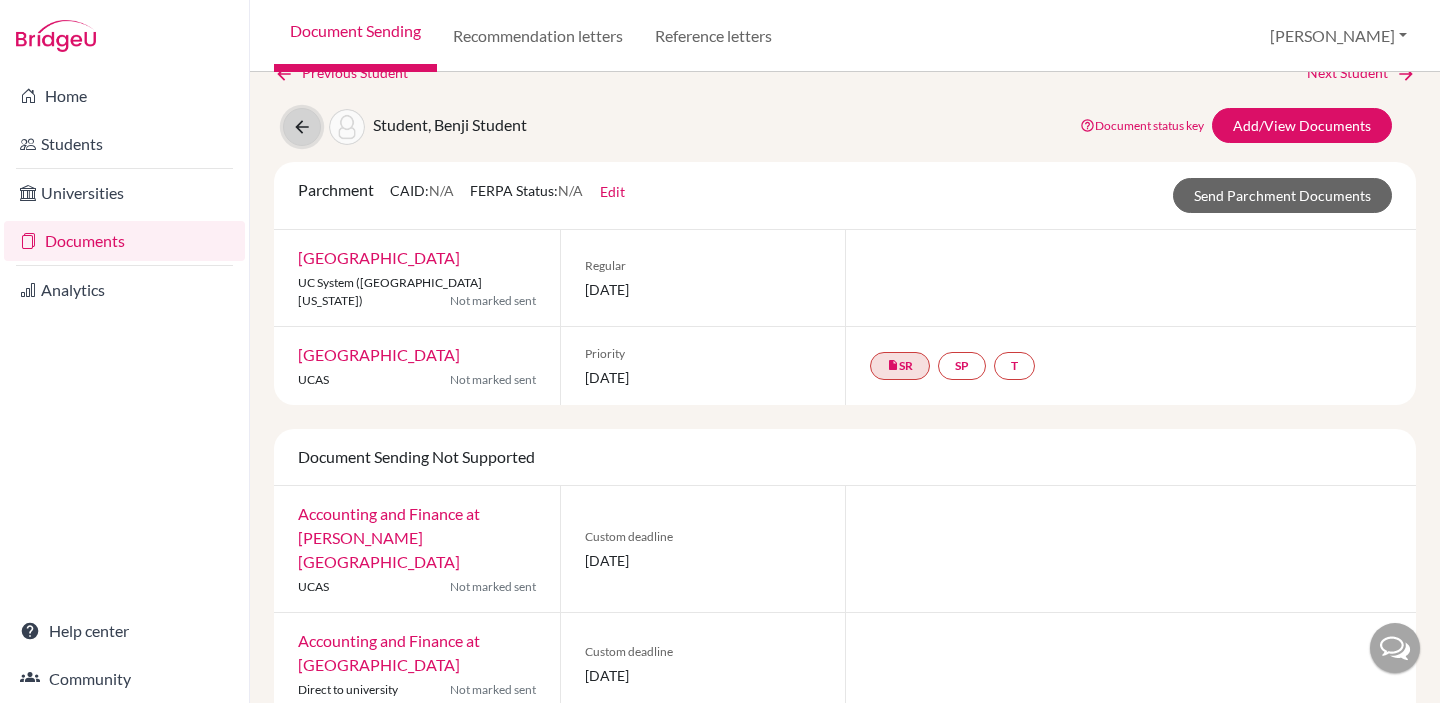 click at bounding box center [302, 127] 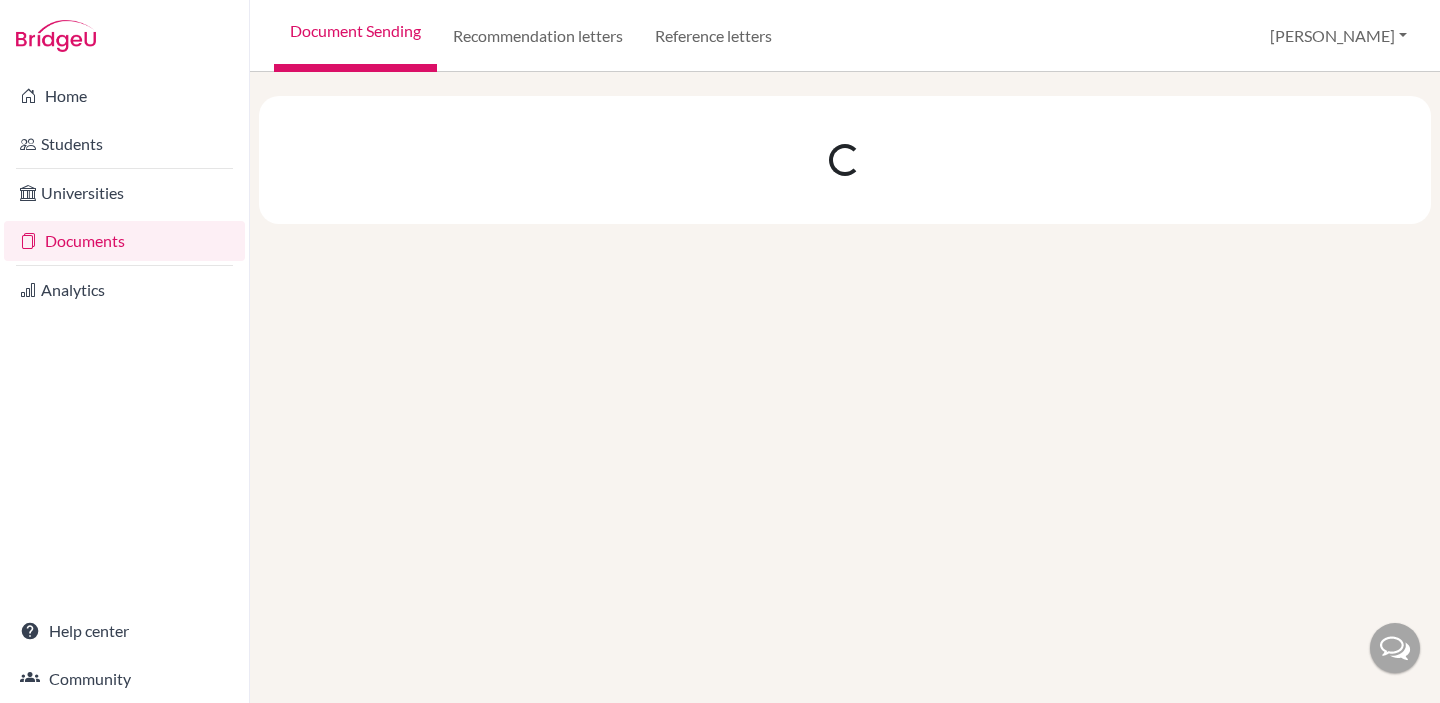 scroll, scrollTop: 0, scrollLeft: 0, axis: both 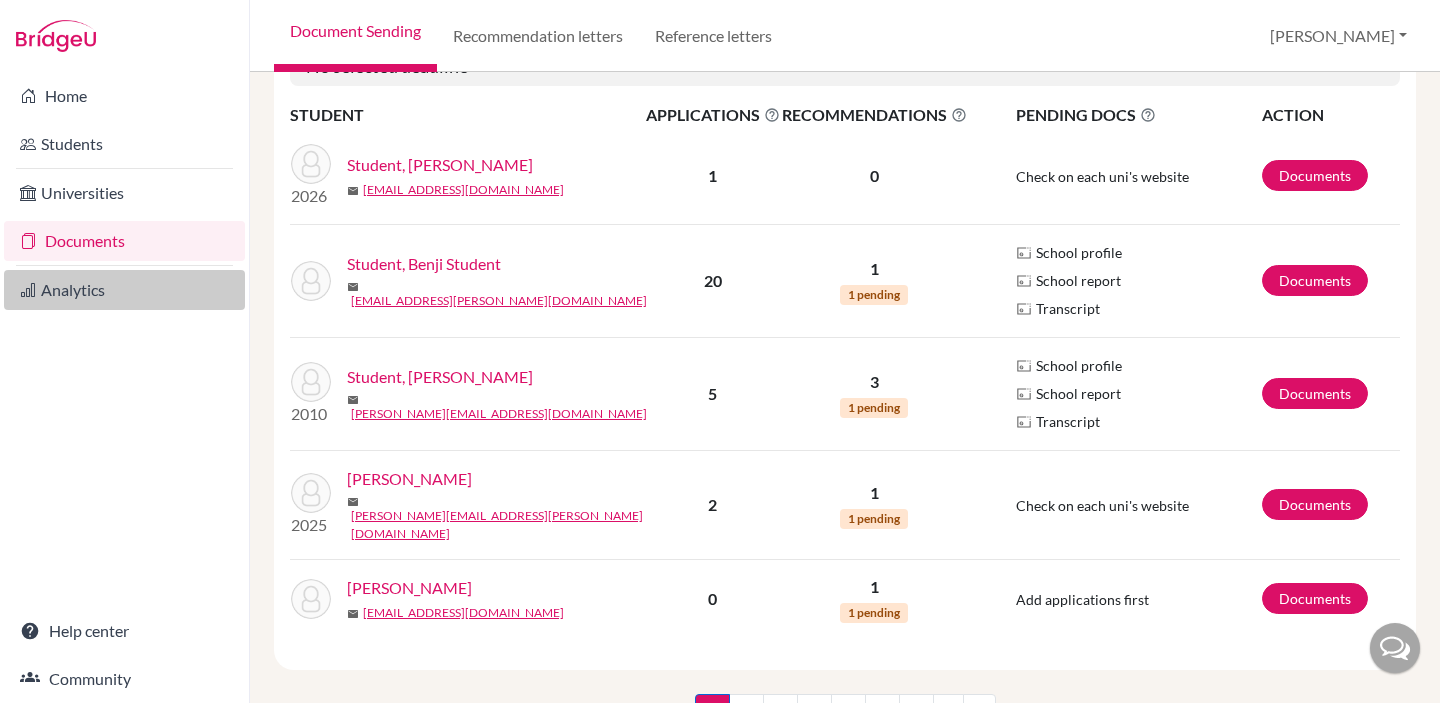 click on "Analytics" at bounding box center [124, 290] 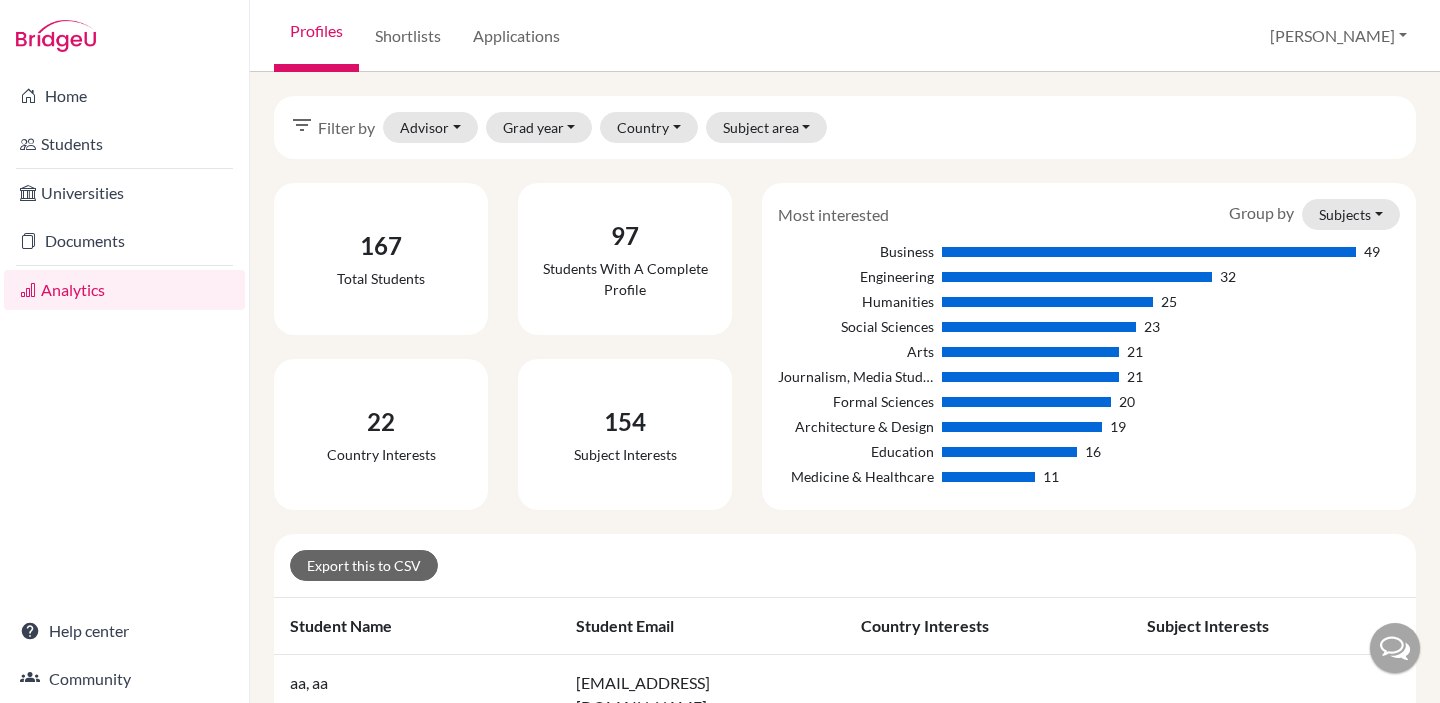 scroll, scrollTop: 0, scrollLeft: 0, axis: both 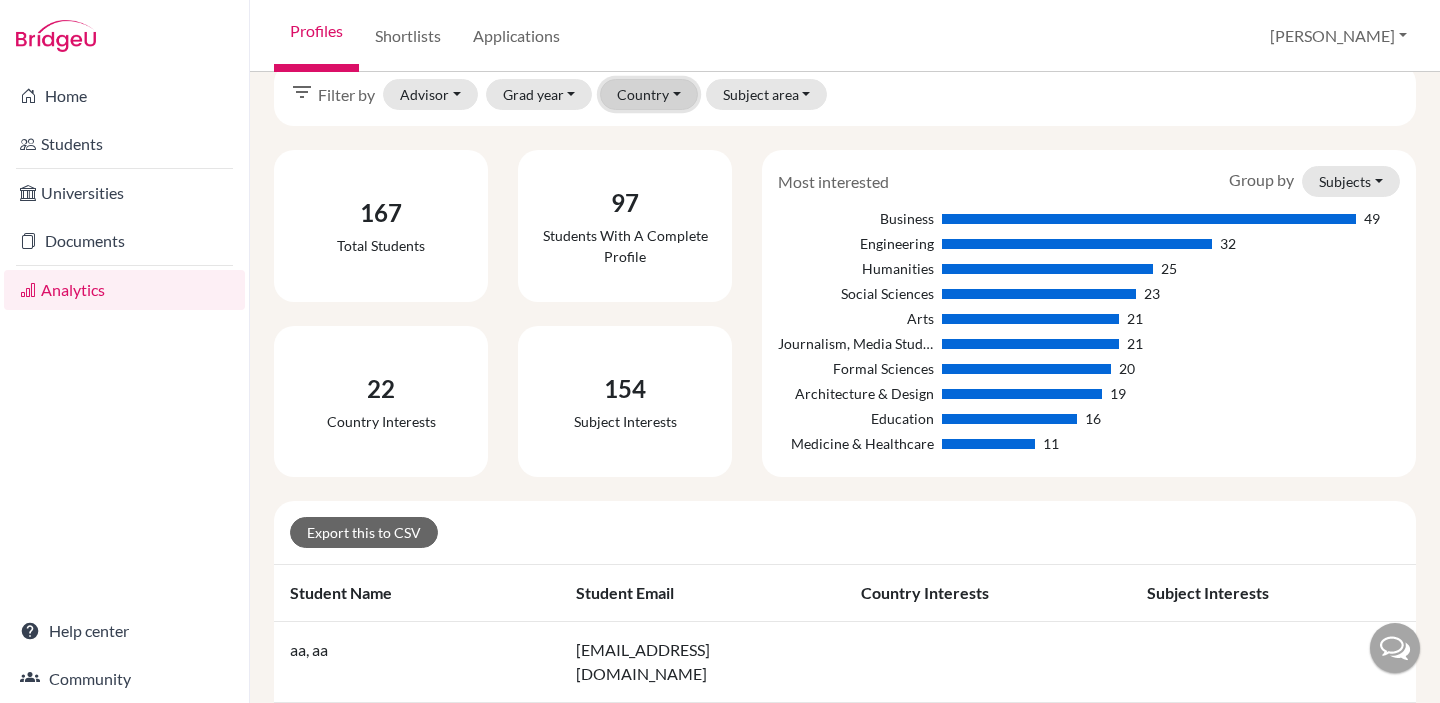 click on "Country" at bounding box center (649, 94) 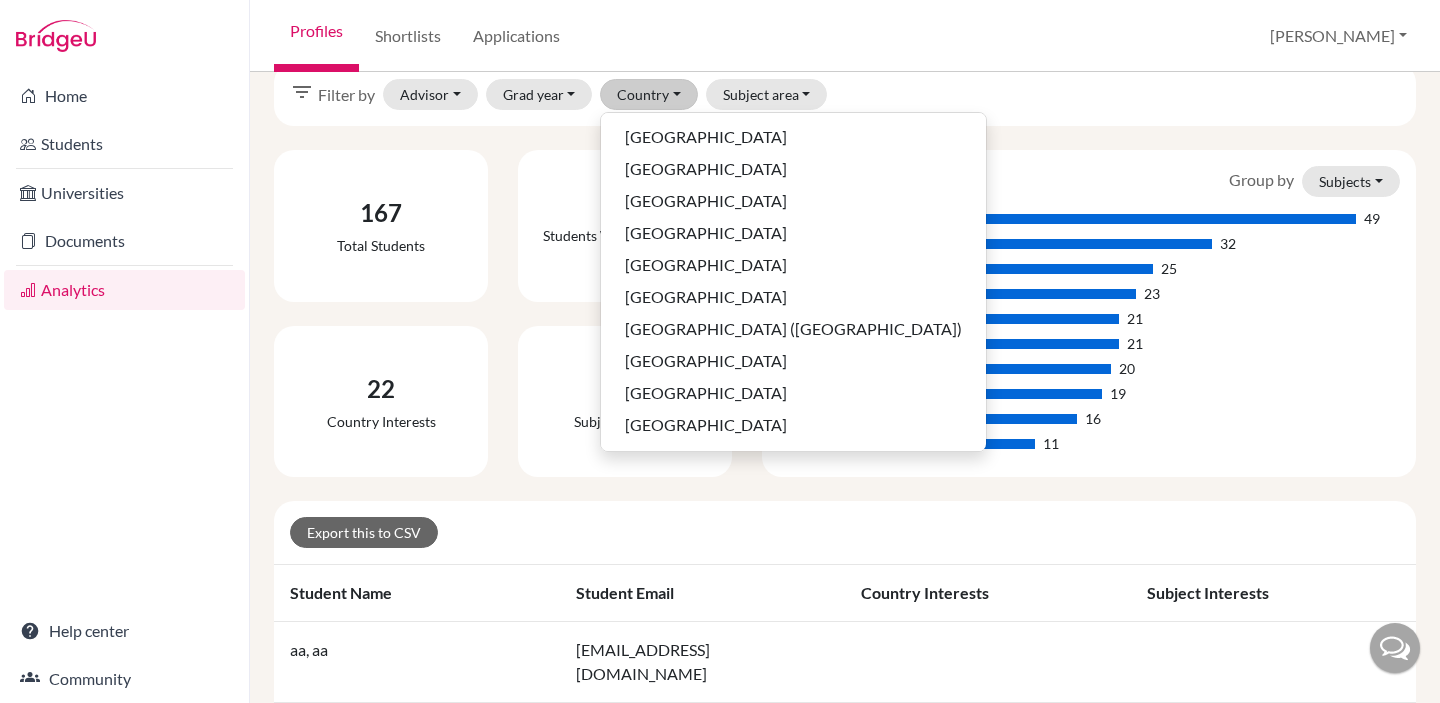 click on "Profiles
Shortlists
Applications
Rafiq
Profile
School Settings
Log out" at bounding box center [845, 36] 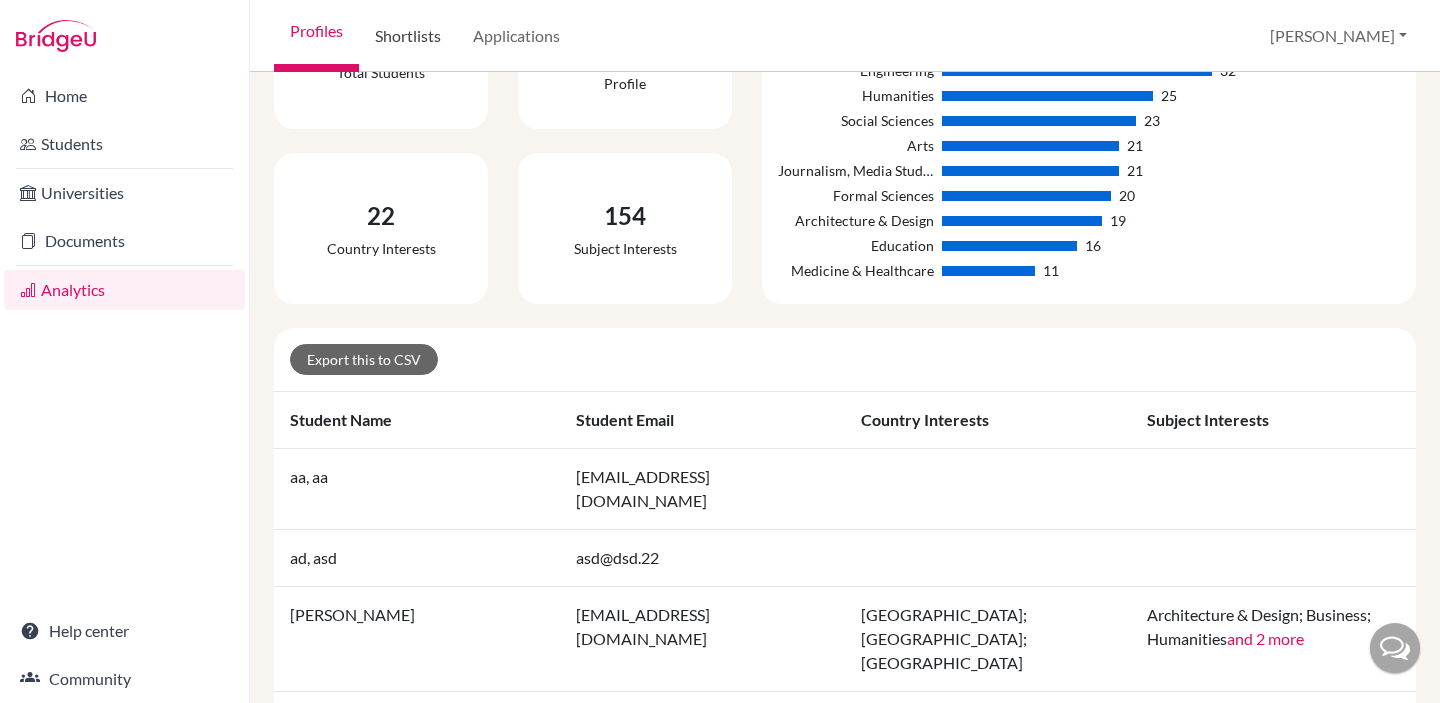 scroll, scrollTop: 208, scrollLeft: 0, axis: vertical 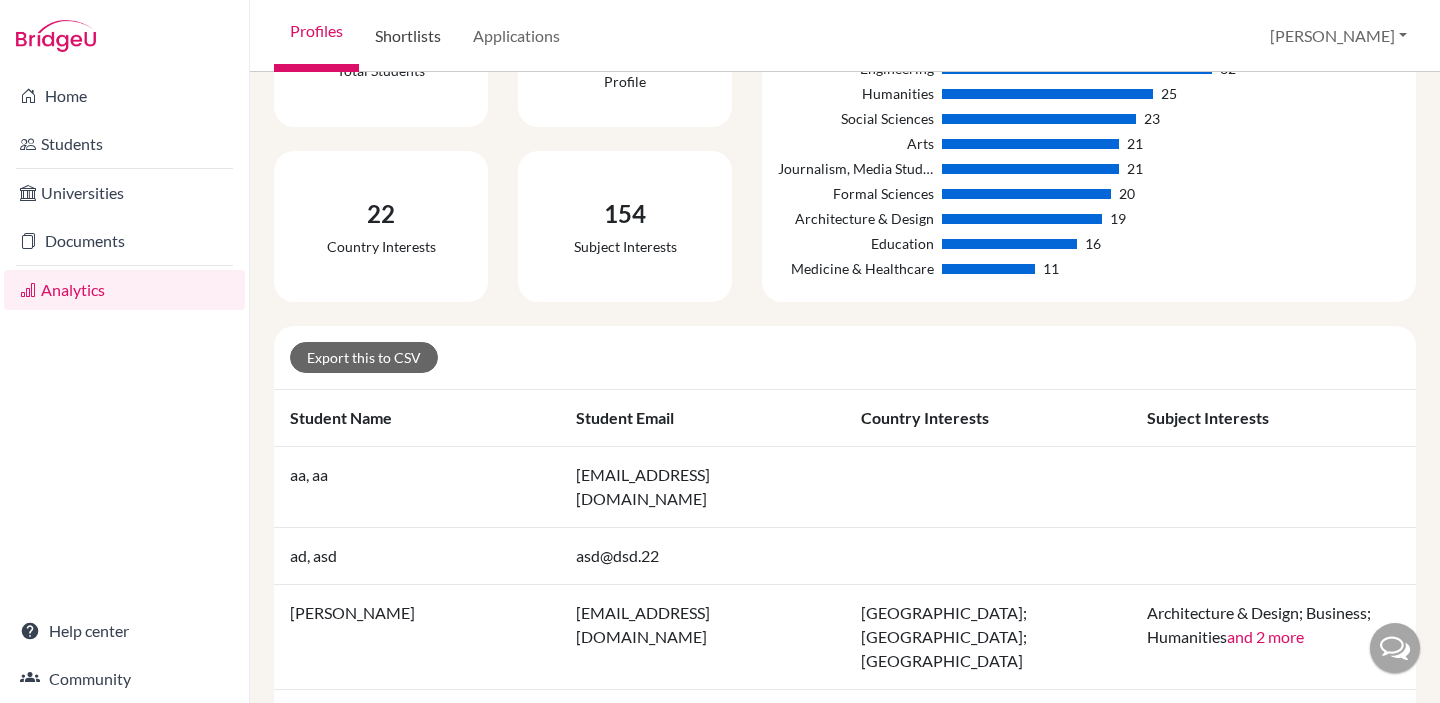click on "Shortlists" at bounding box center (408, 36) 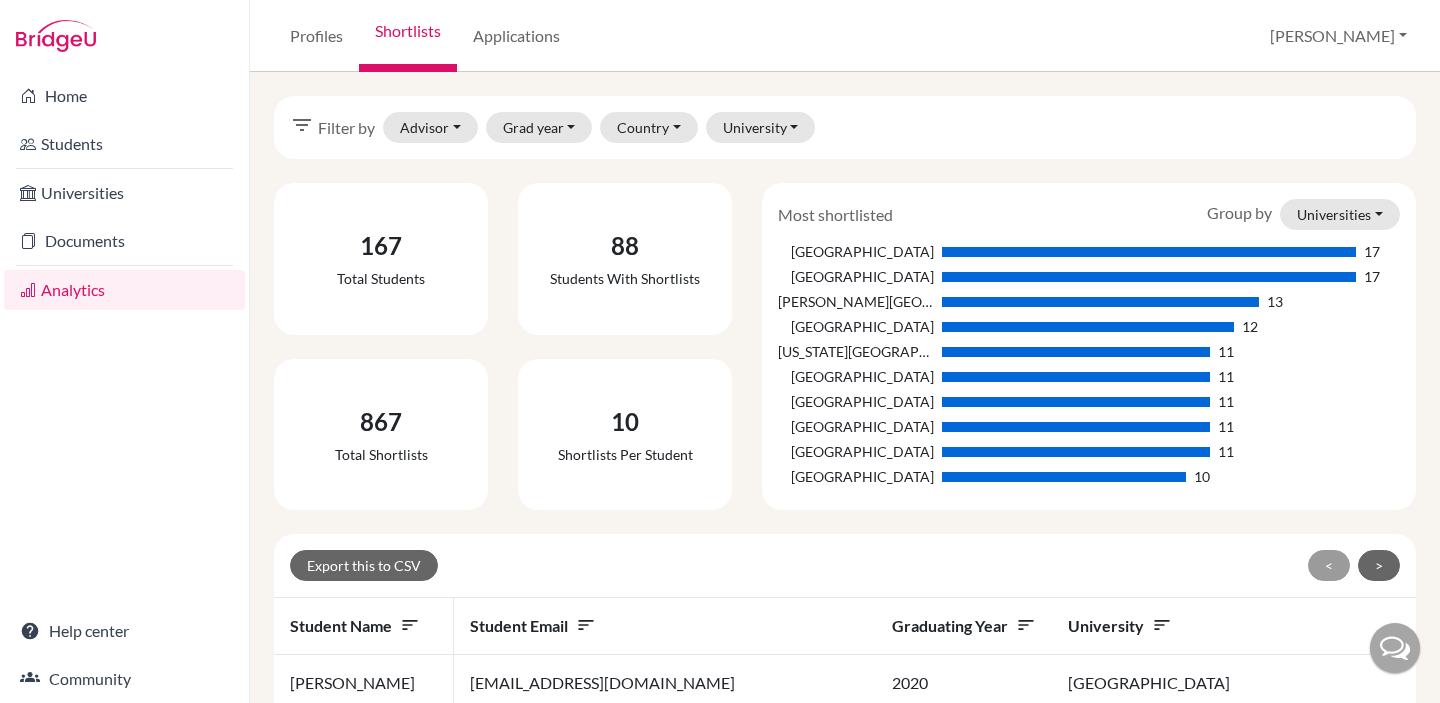scroll, scrollTop: 0, scrollLeft: 0, axis: both 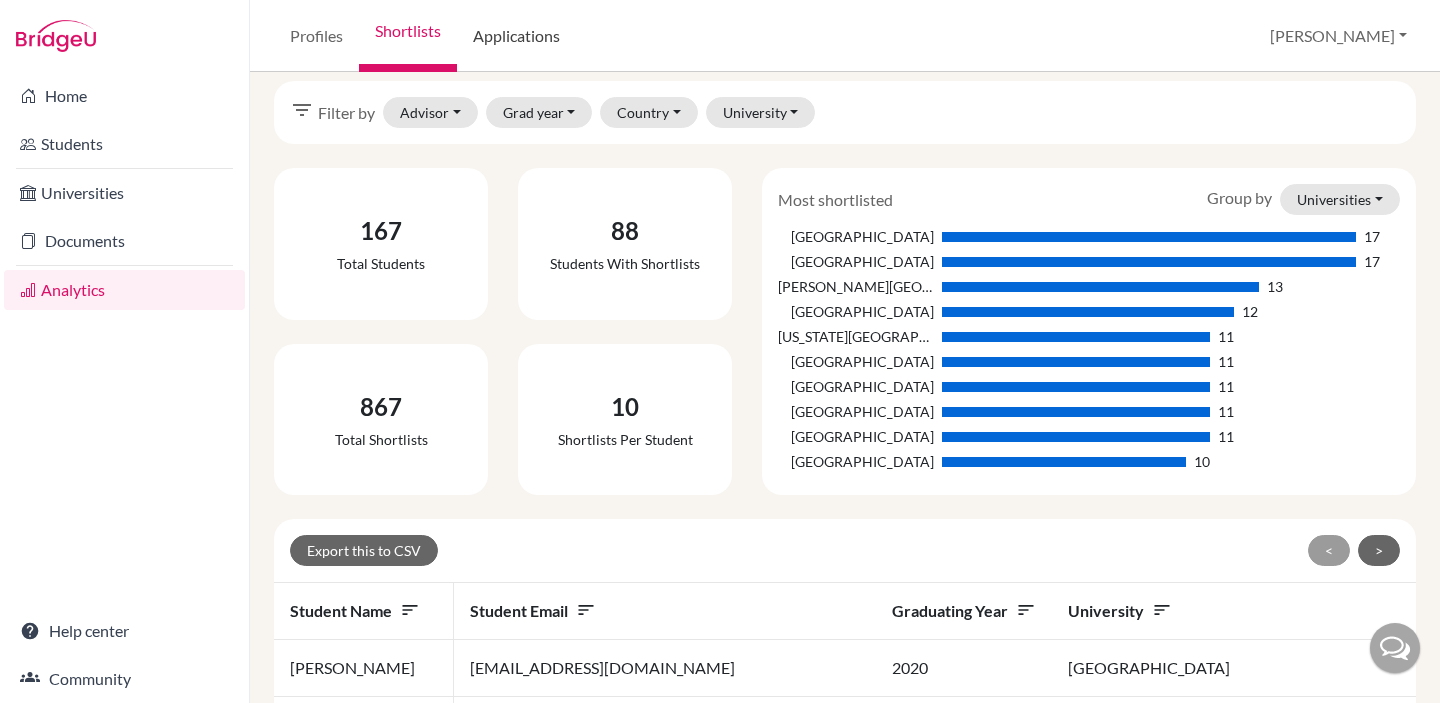 click on "Applications" at bounding box center [516, 36] 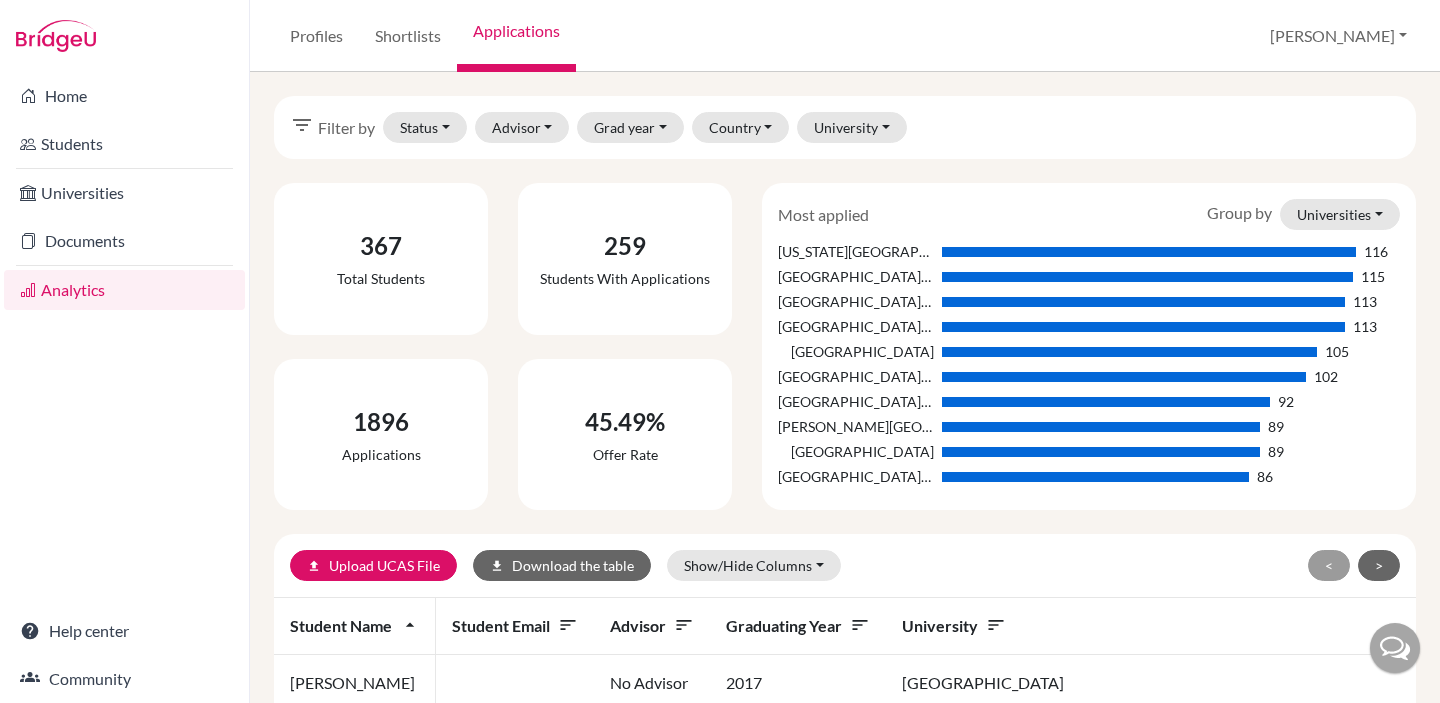 scroll, scrollTop: 0, scrollLeft: 0, axis: both 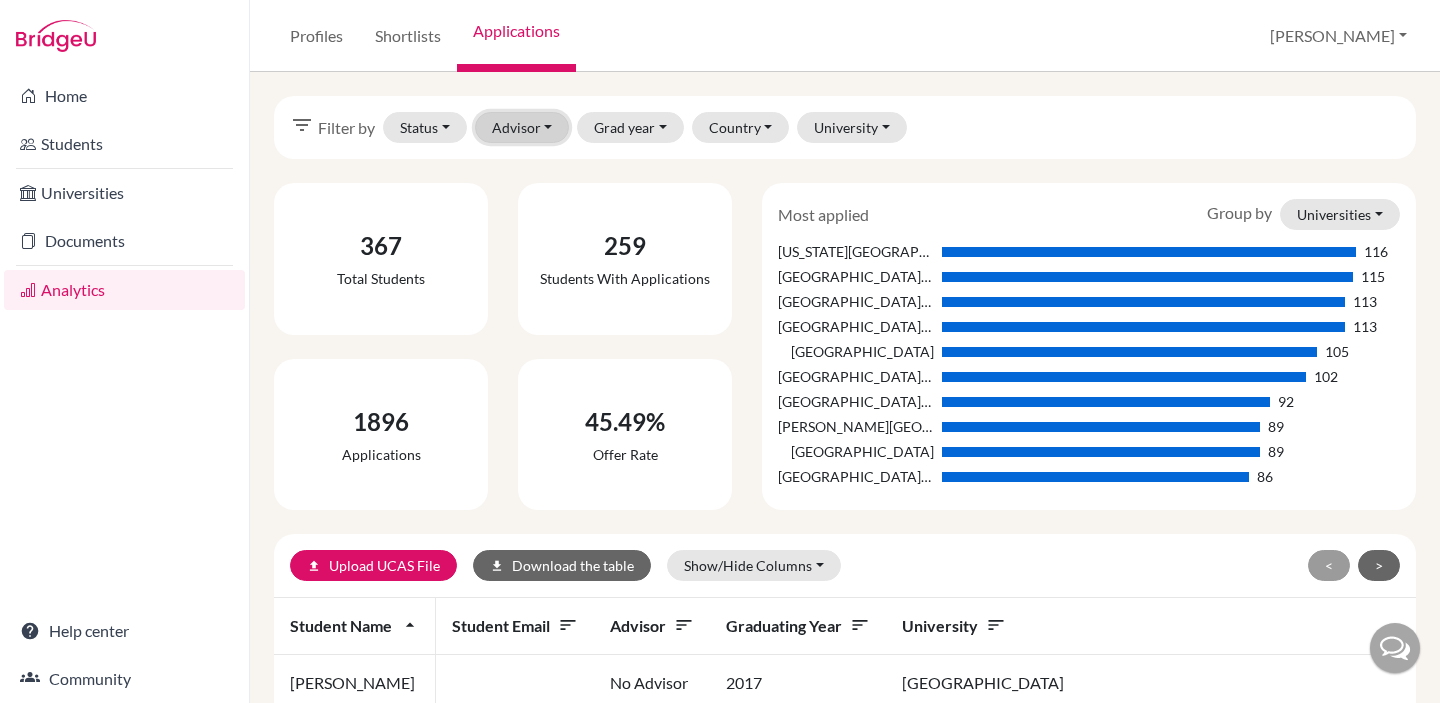 click on "Advisor" at bounding box center (522, 127) 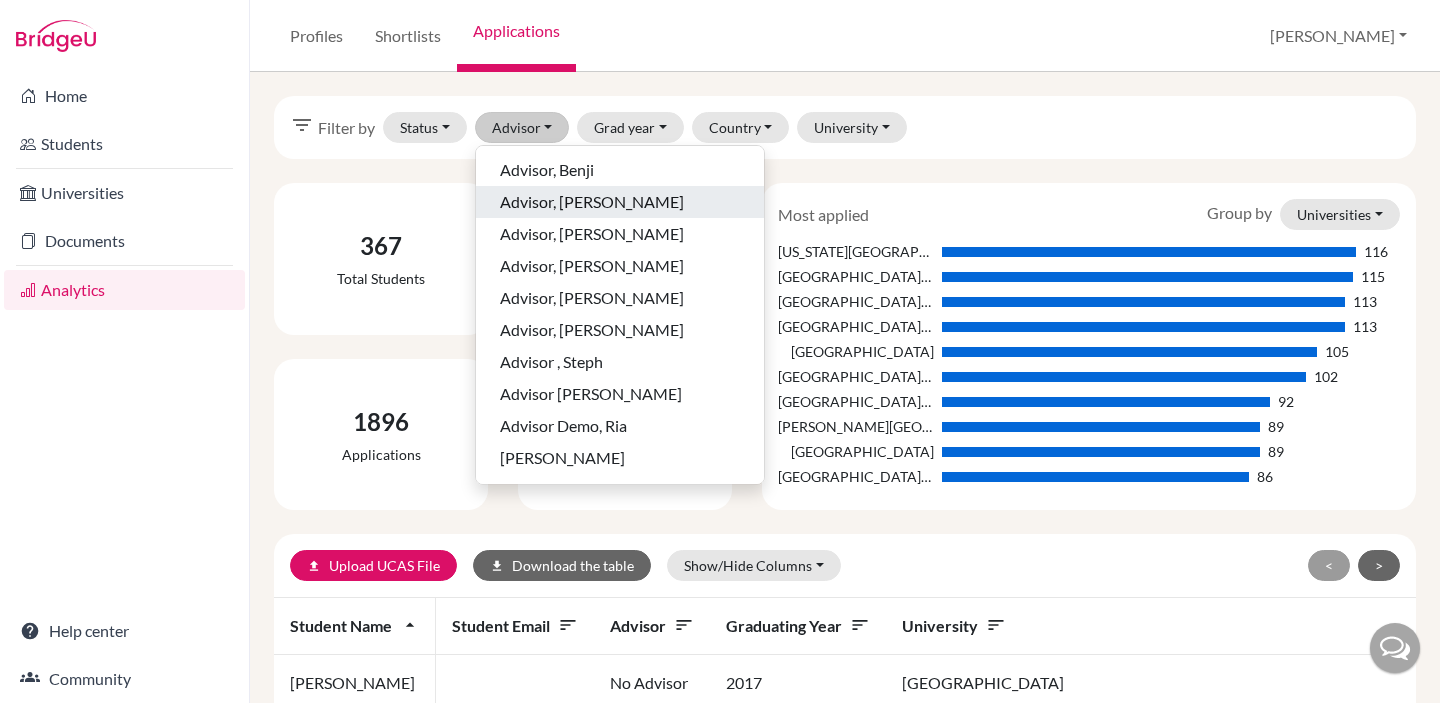 click on "Advisor, [PERSON_NAME]" at bounding box center (592, 202) 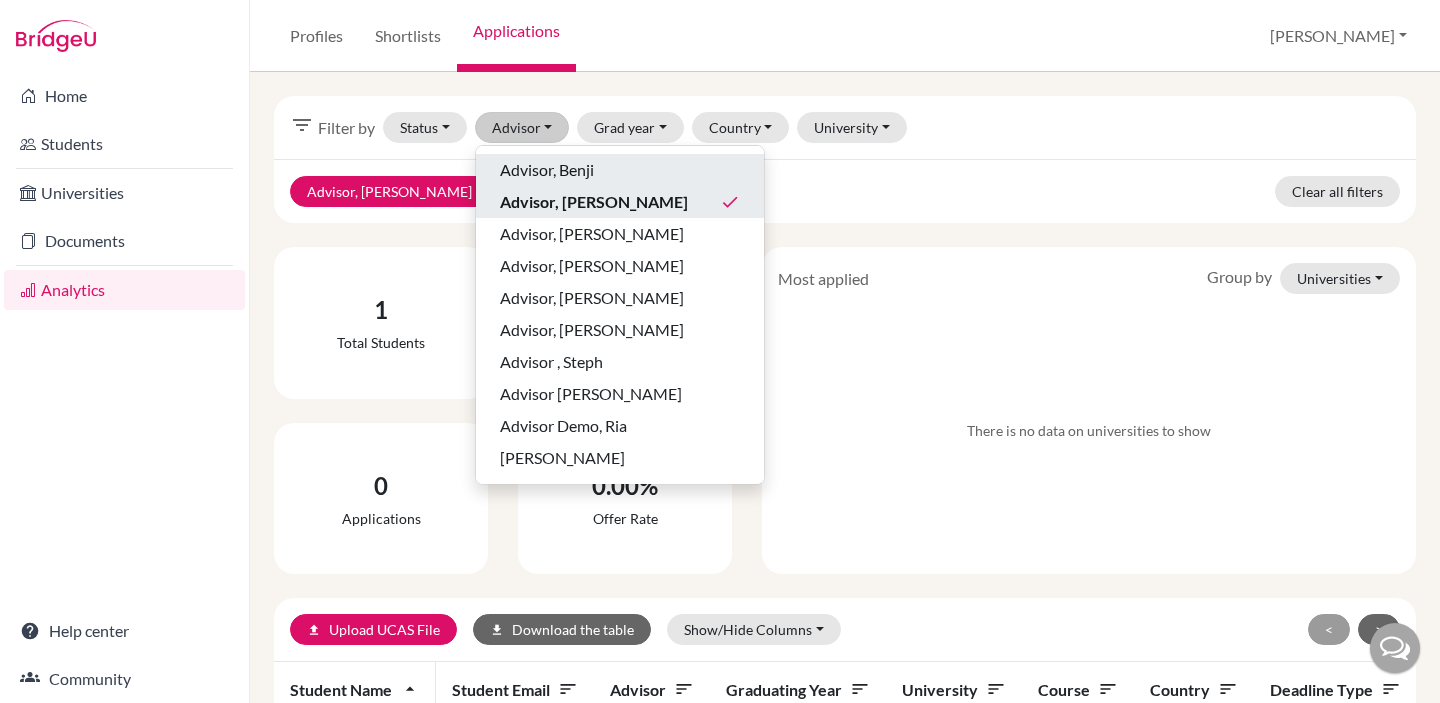 click on "Advisor, Benji" at bounding box center [620, 170] 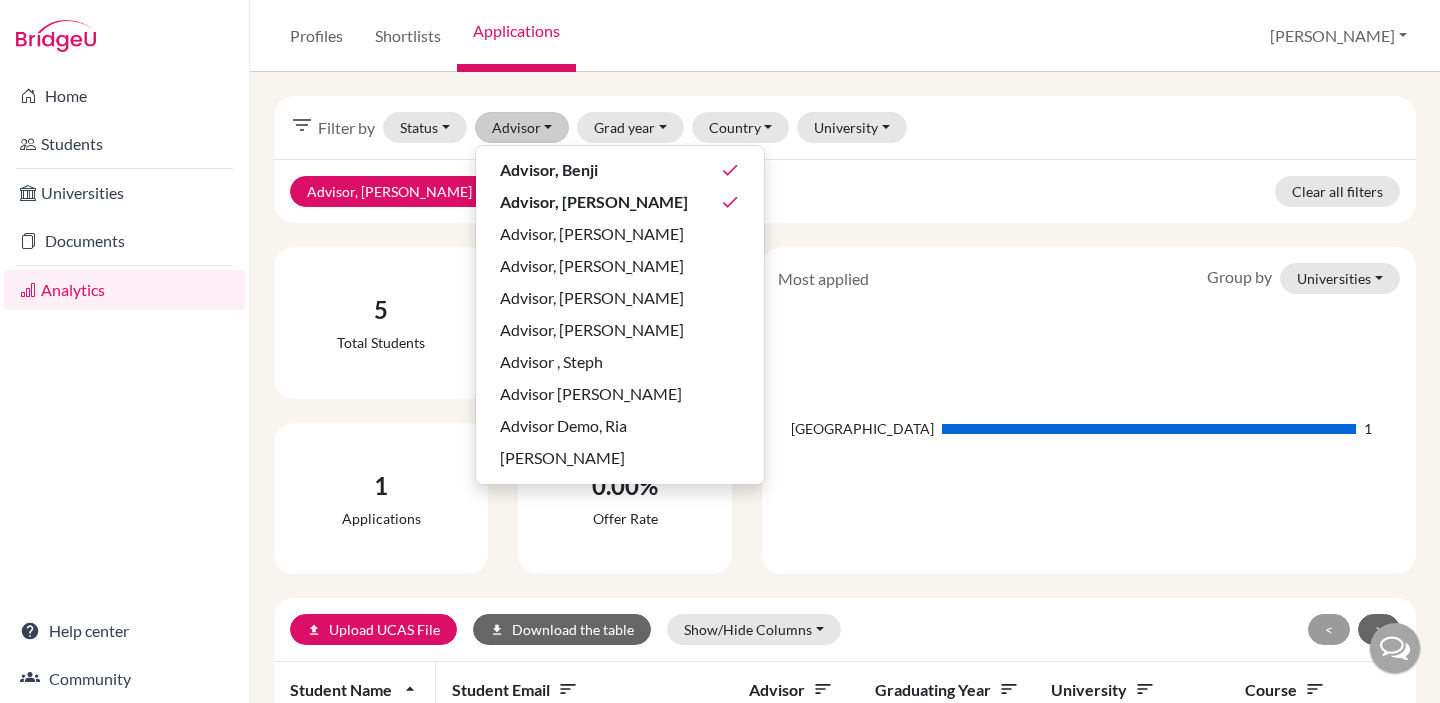 click on "Advisor, Jessica clear Advisor, Benji clear Clear all filters" at bounding box center (845, 191) 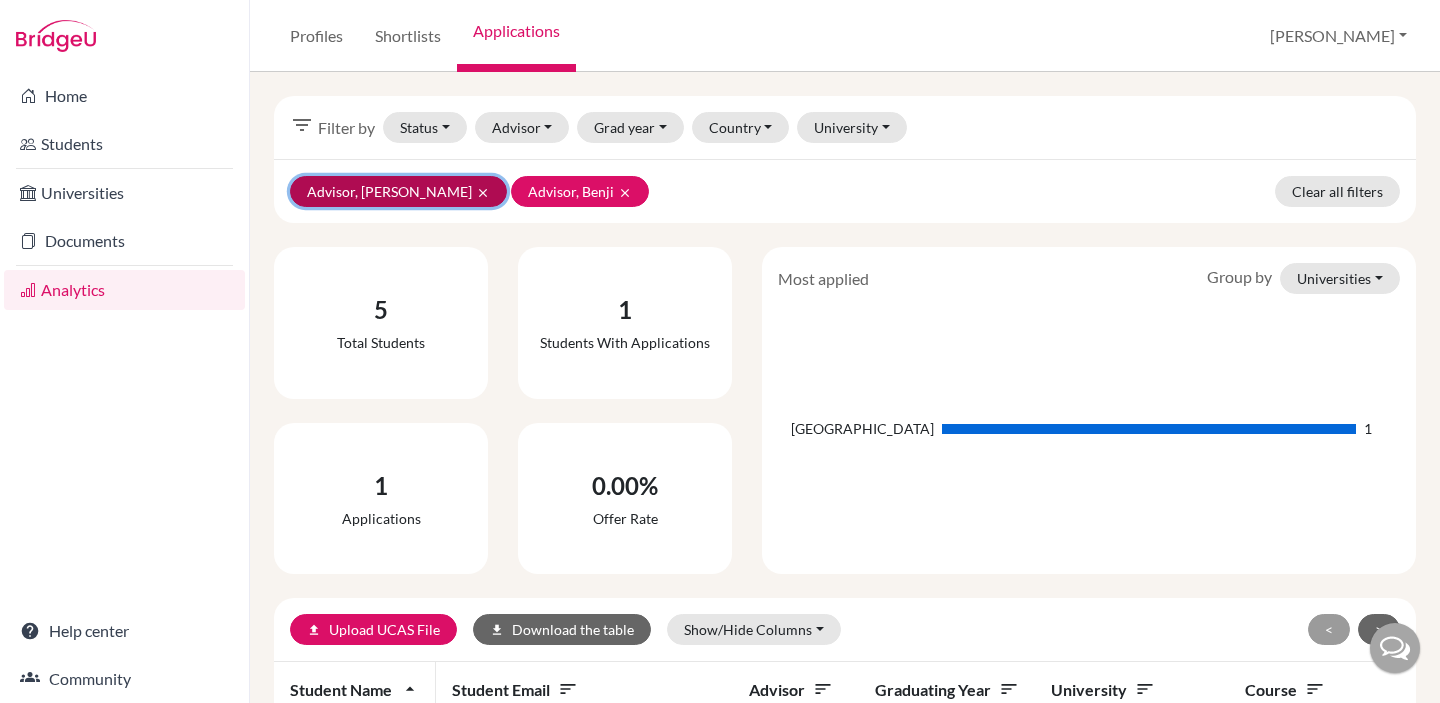 click on "clear" at bounding box center [483, 193] 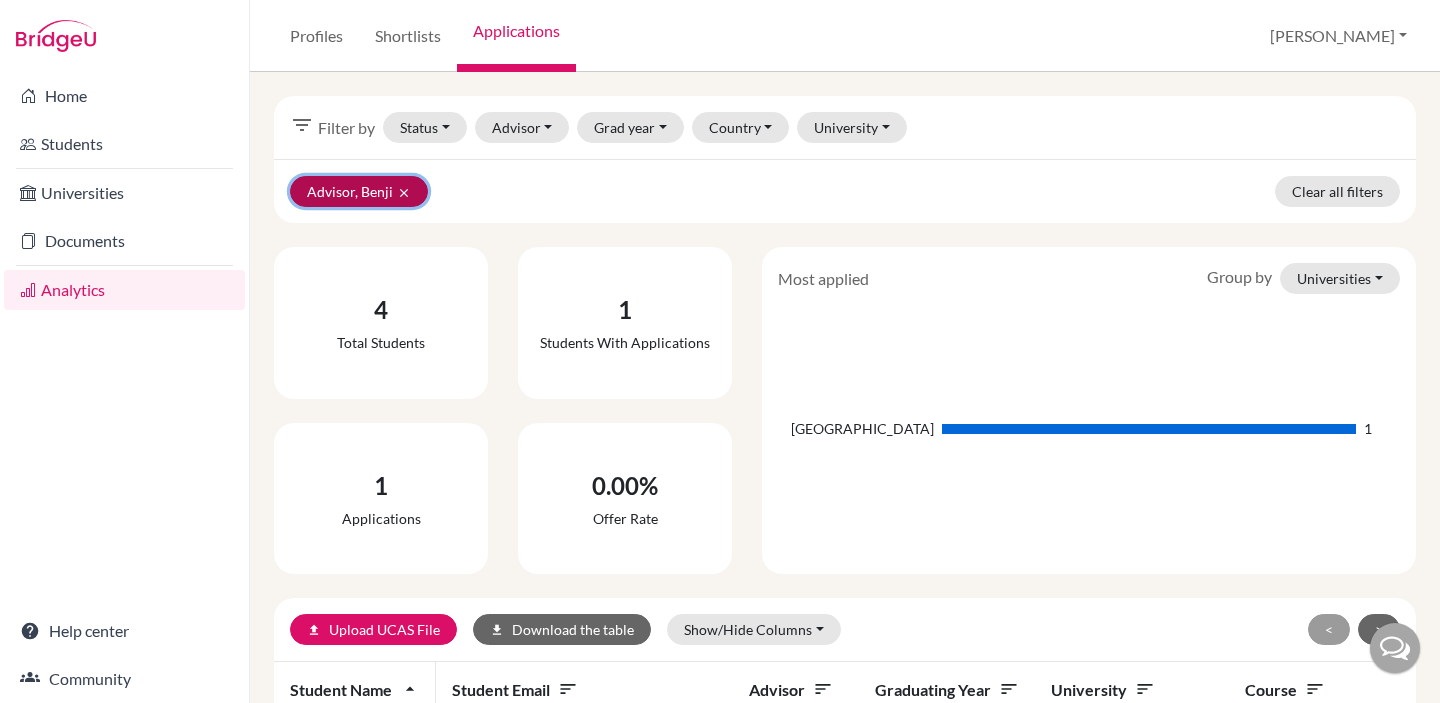 click on "clear" at bounding box center [404, 193] 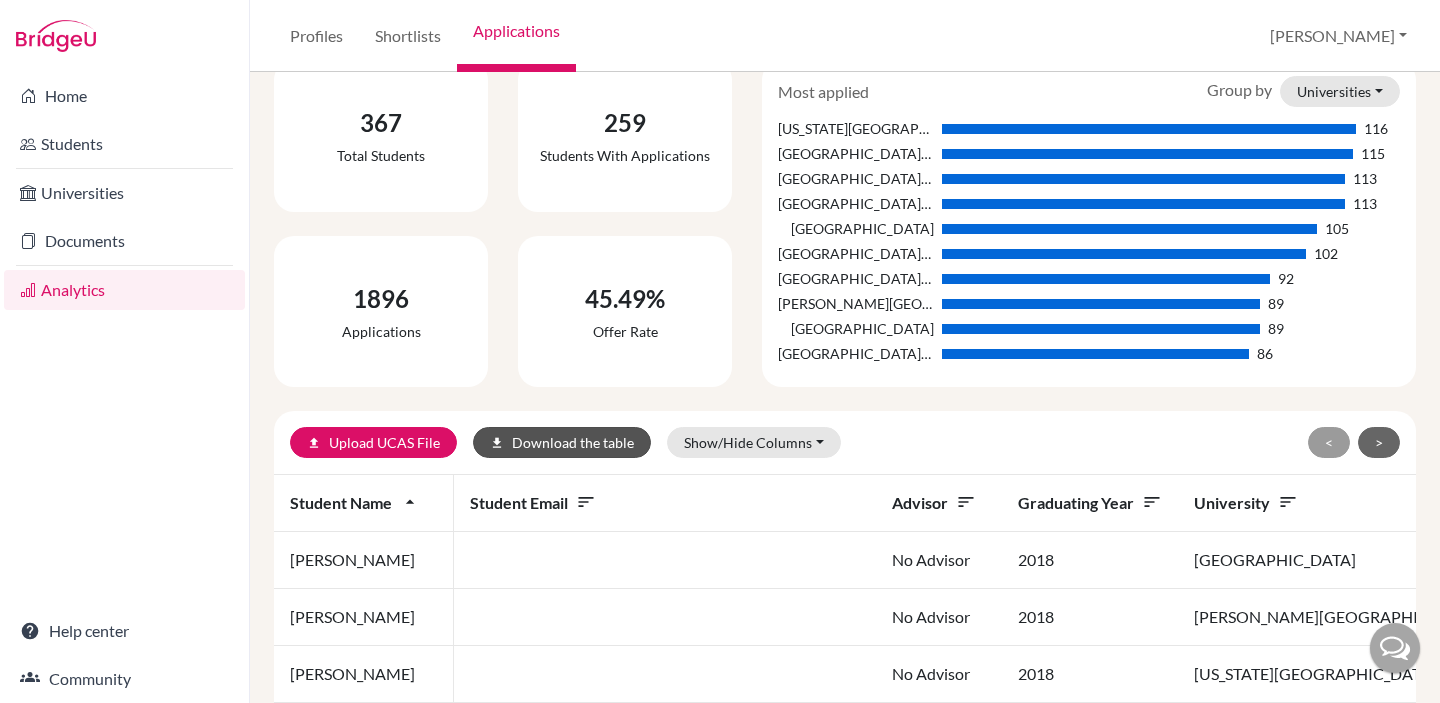 scroll, scrollTop: 124, scrollLeft: 0, axis: vertical 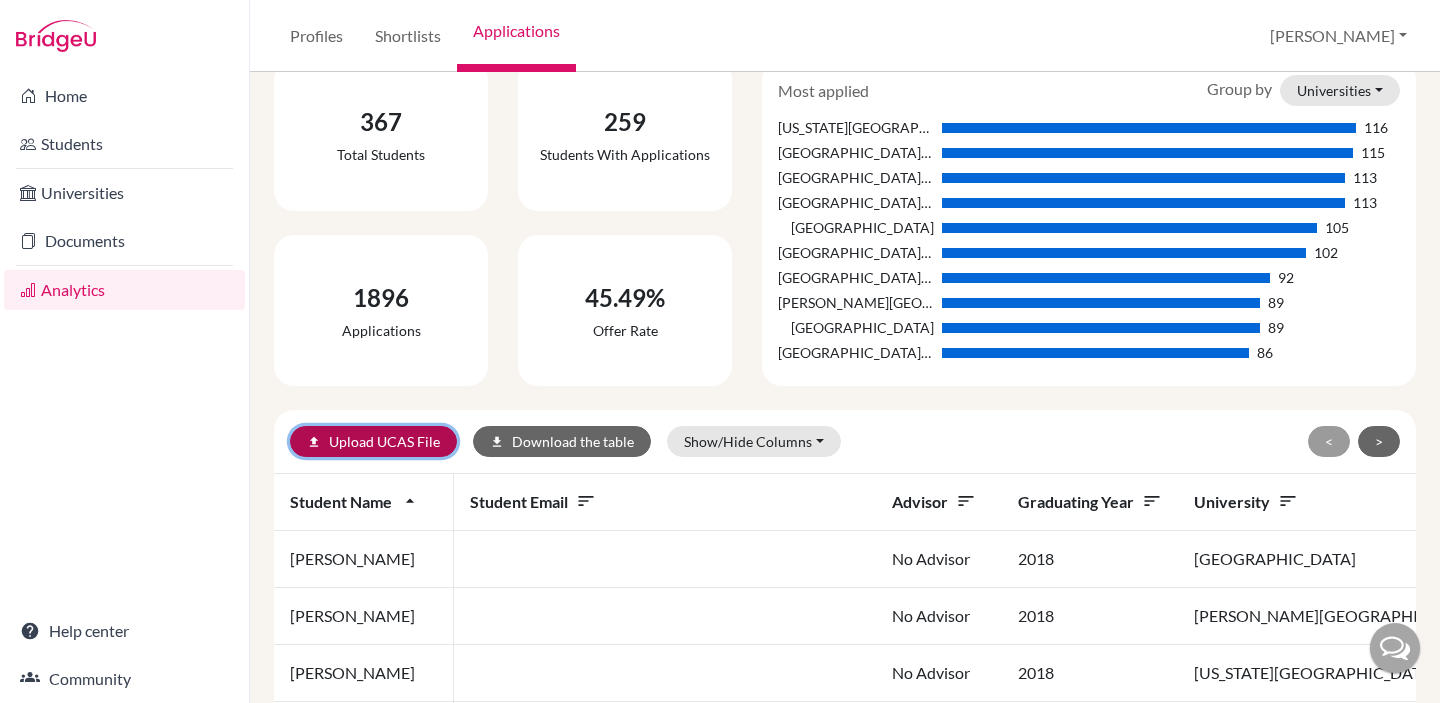 click on "upload Upload UCAS File" at bounding box center [373, 441] 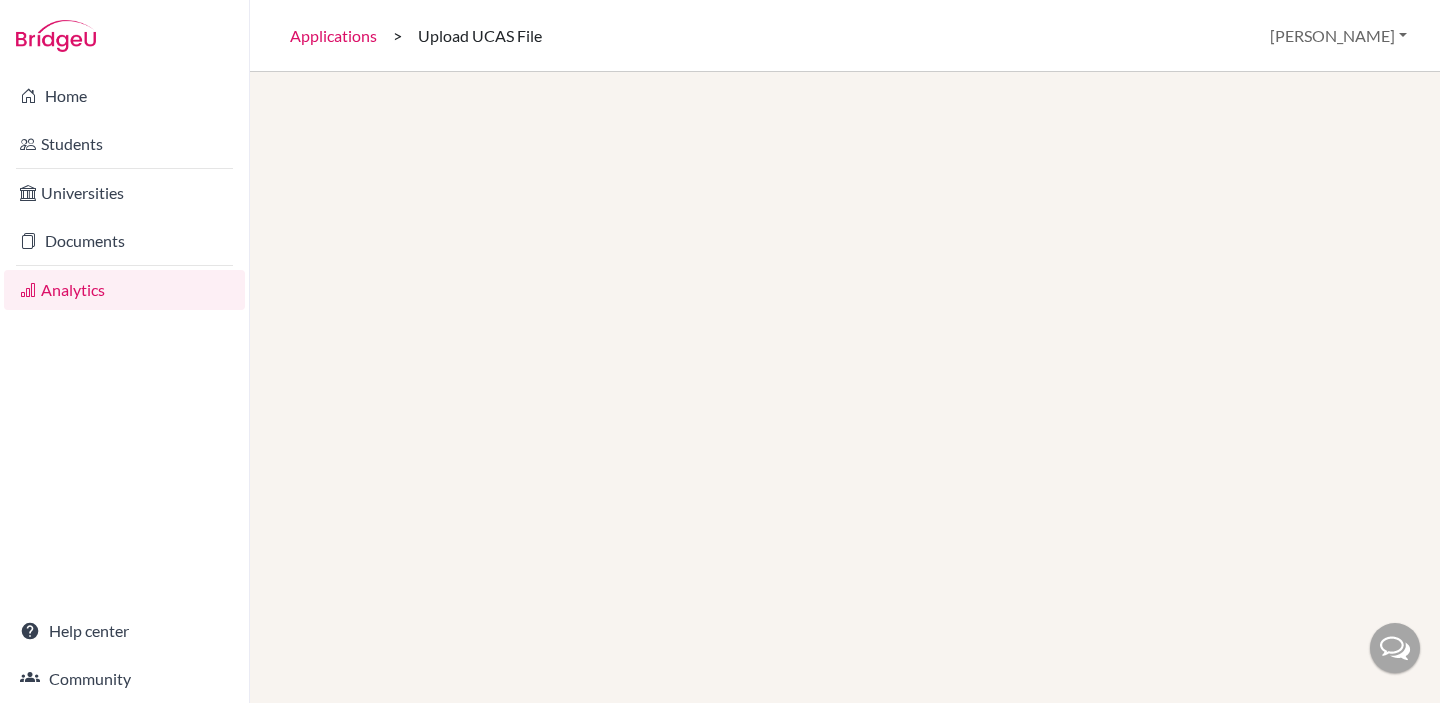 scroll, scrollTop: 0, scrollLeft: 0, axis: both 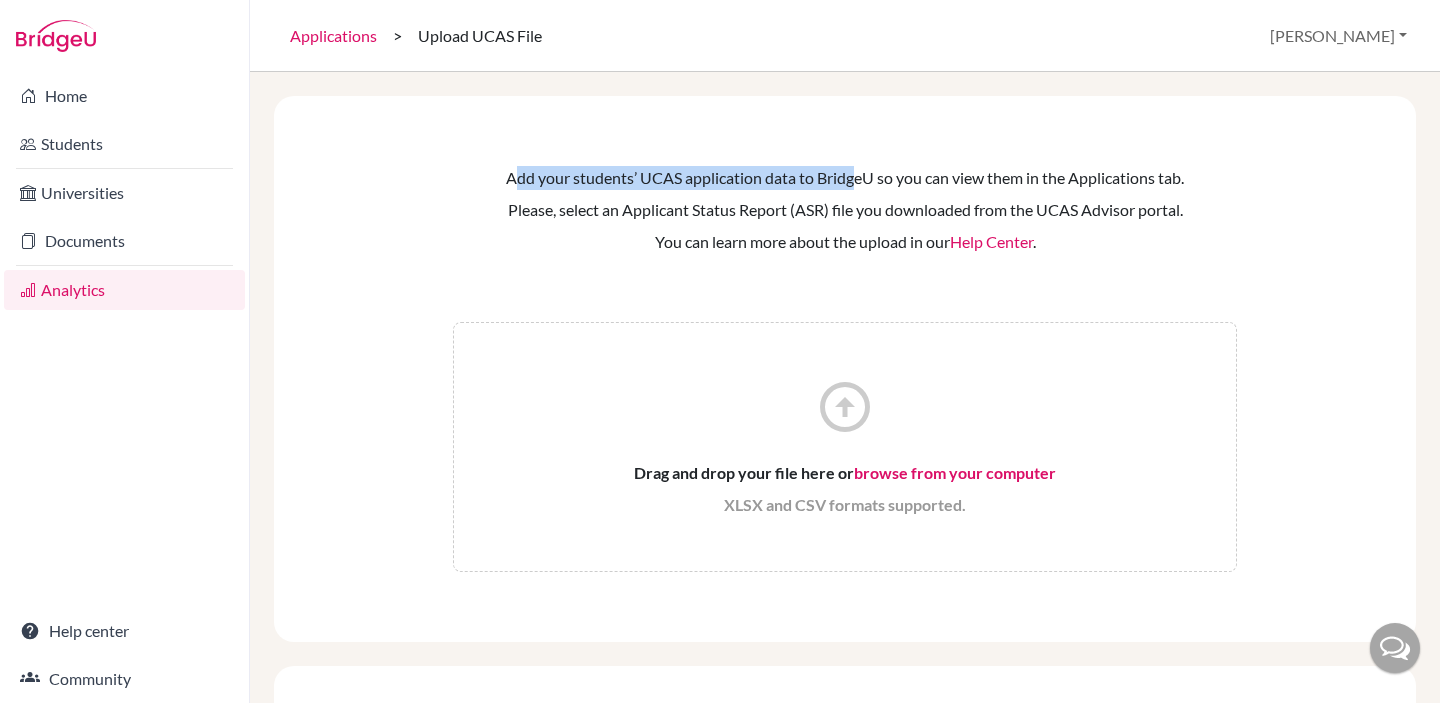 drag, startPoint x: 501, startPoint y: 176, endPoint x: 844, endPoint y: 174, distance: 343.00583 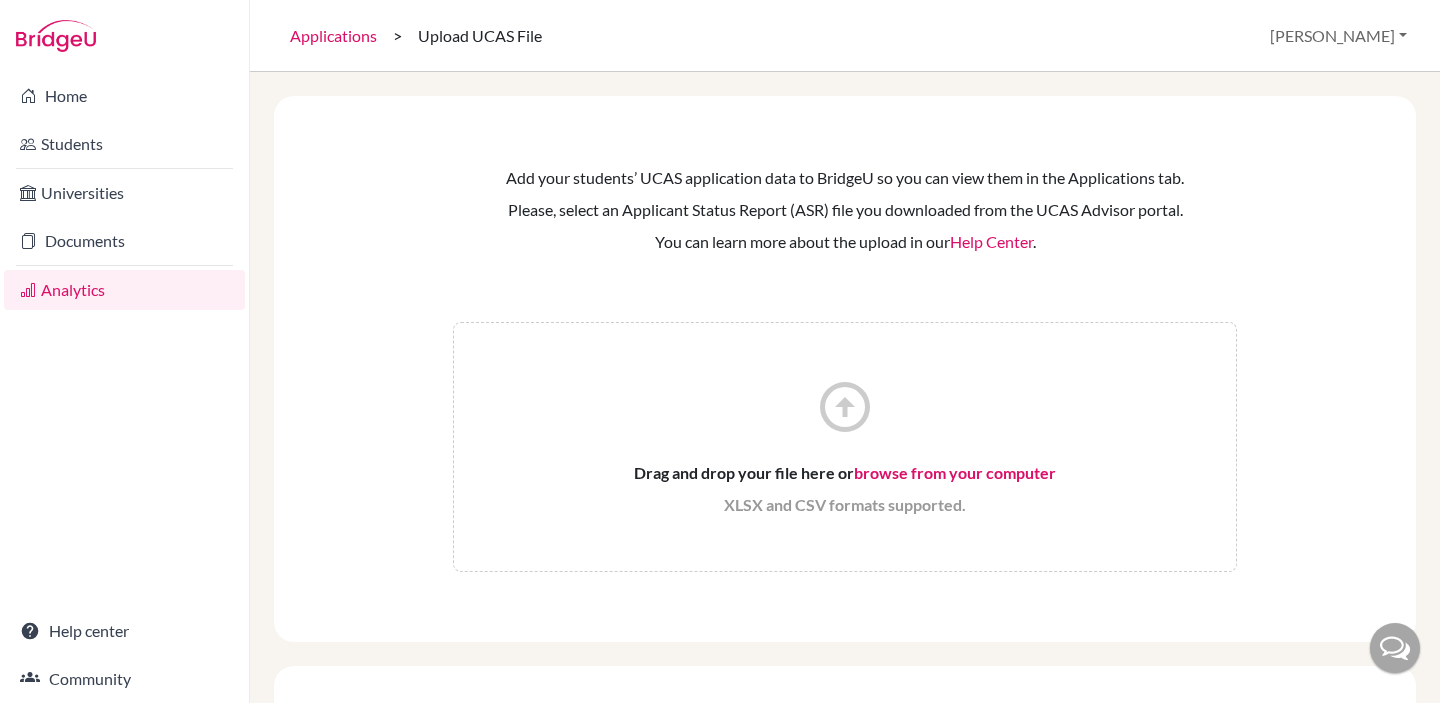 click on "Add your students’ UCAS application data to BridgeU so you can view them in the Applications tab." at bounding box center [845, 178] 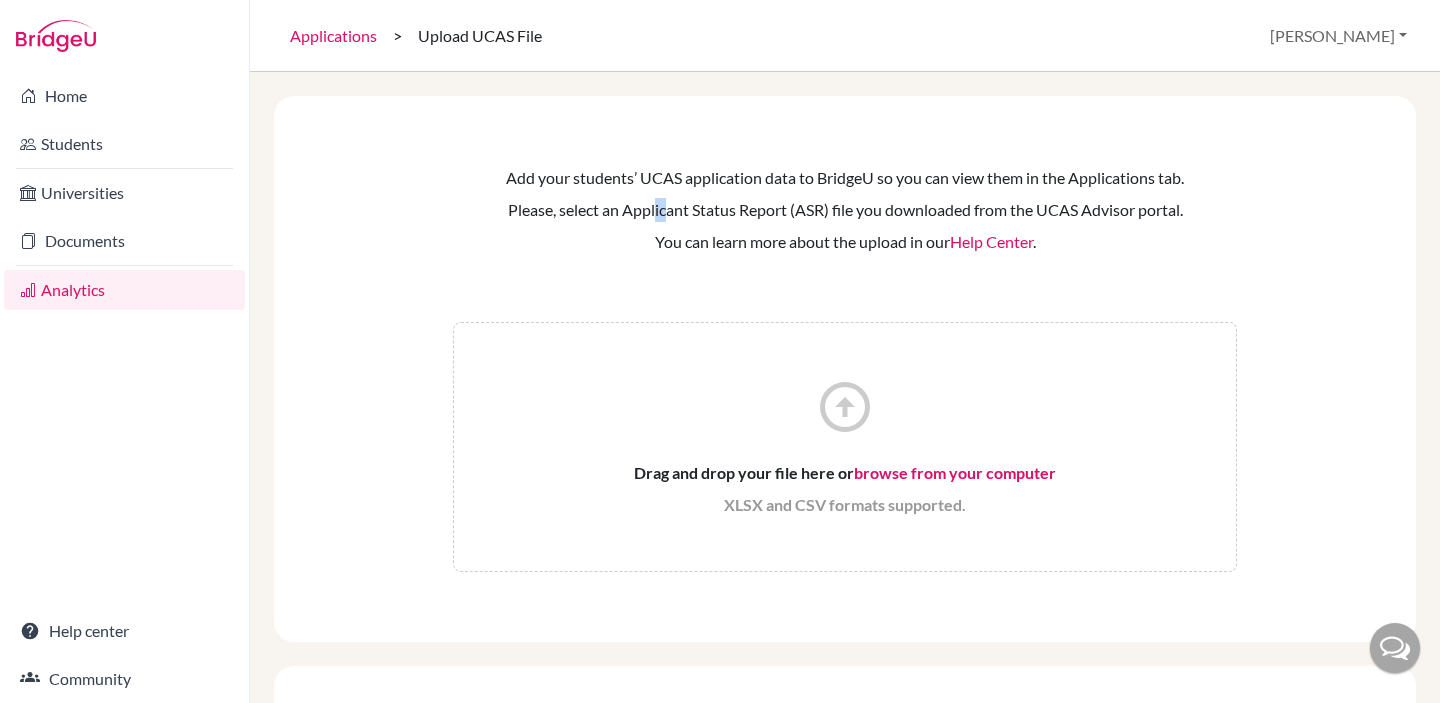 drag, startPoint x: 644, startPoint y: 211, endPoint x: 662, endPoint y: 211, distance: 18 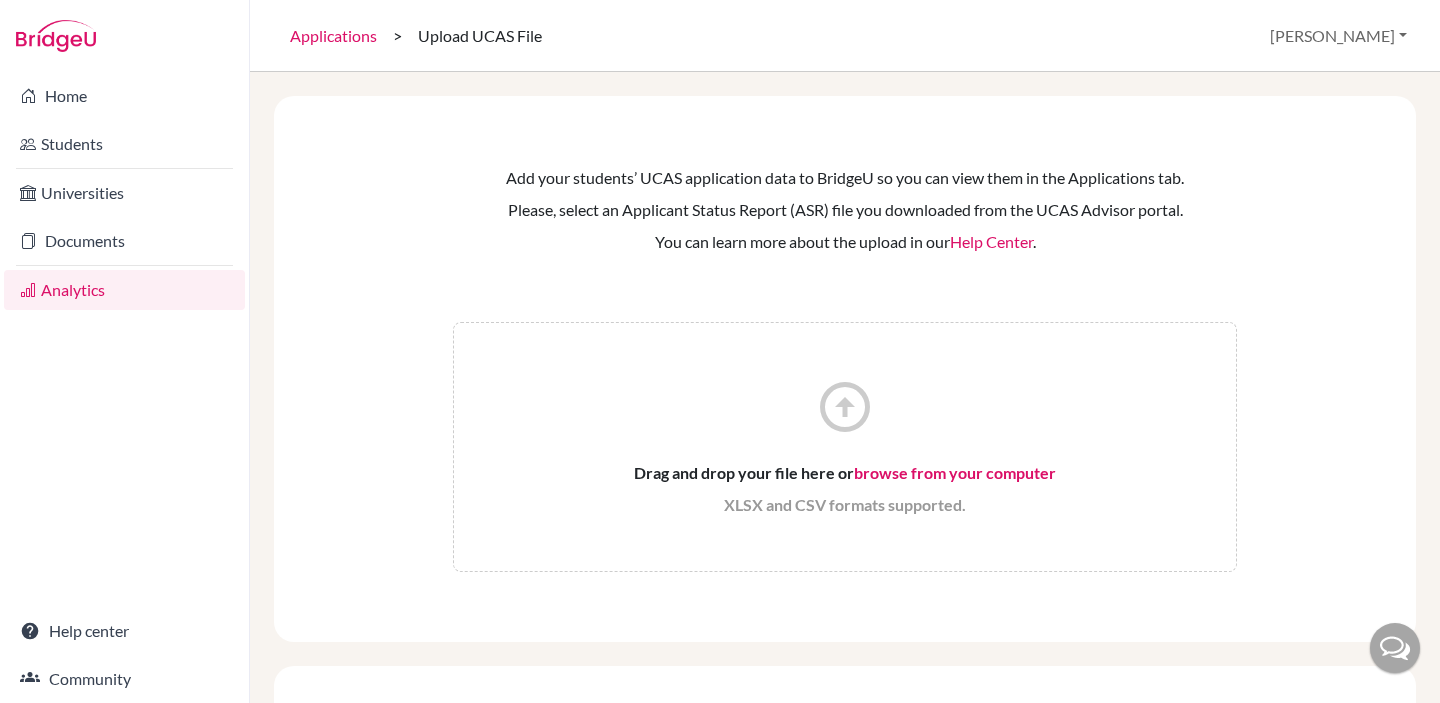 click on "Add your students’ UCAS application data to BridgeU so you can view them in the Applications tab." at bounding box center [845, 178] 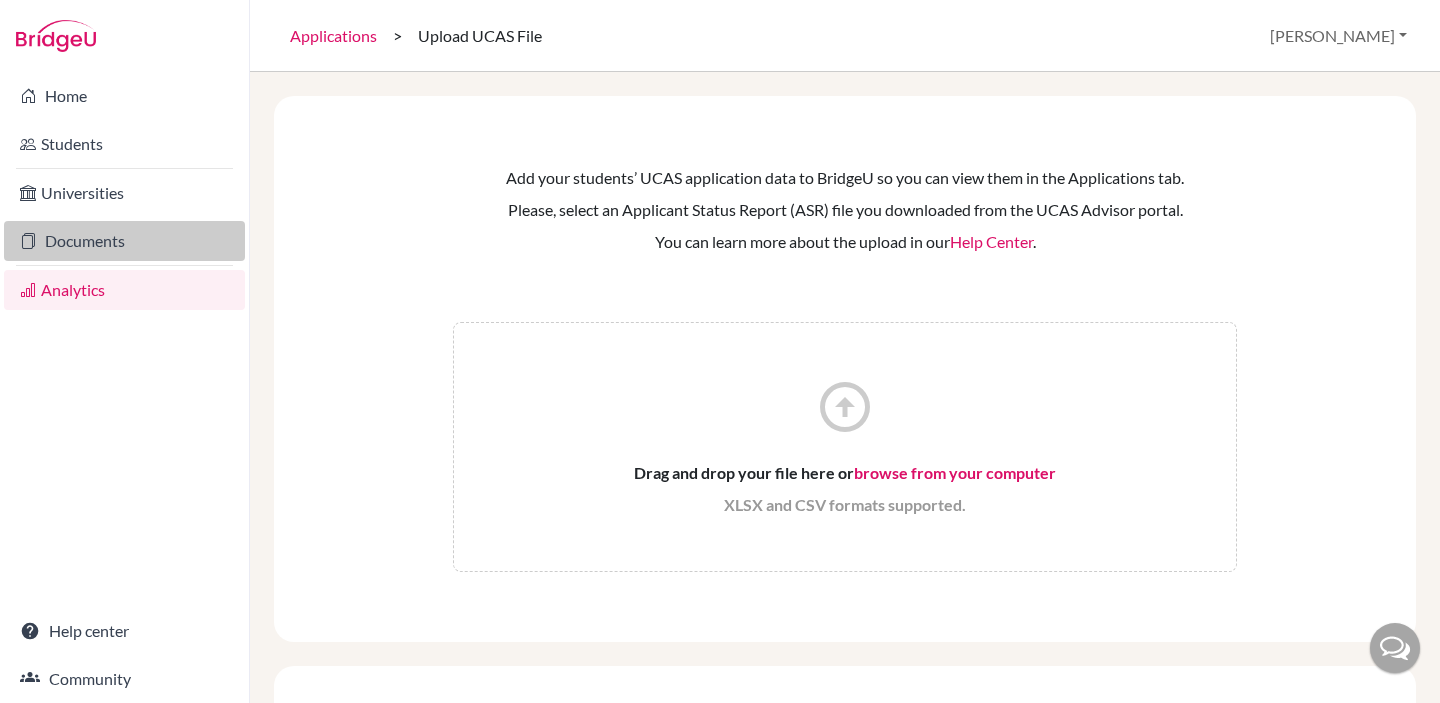 click on "Documents" at bounding box center [124, 241] 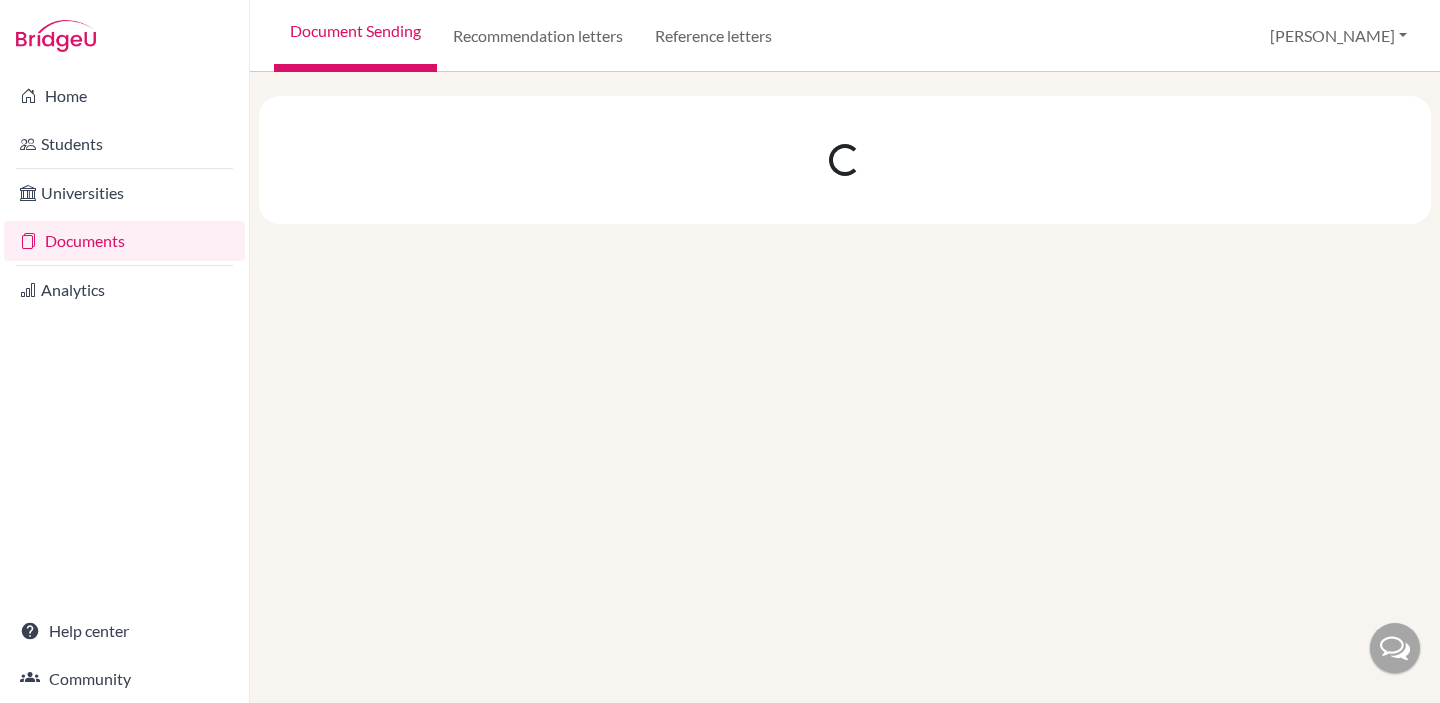 scroll, scrollTop: 0, scrollLeft: 0, axis: both 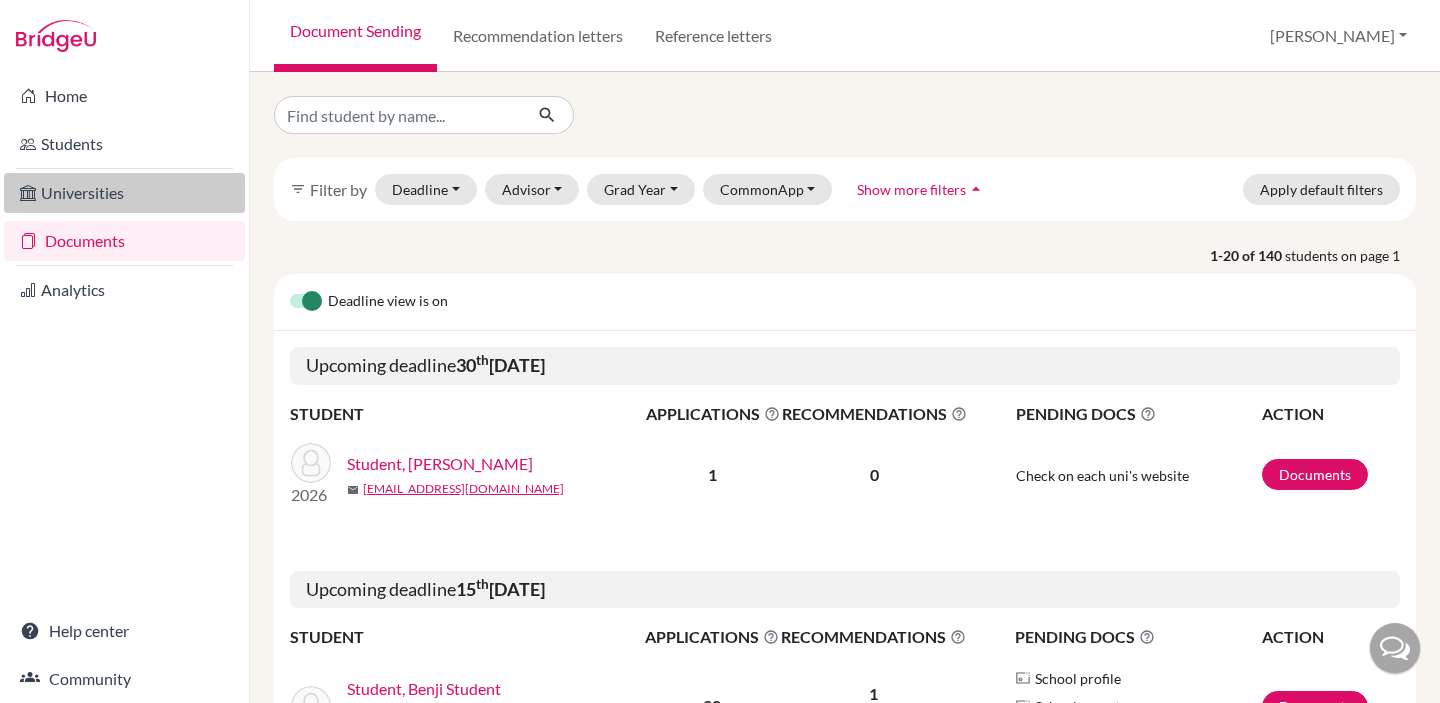 click on "Universities" at bounding box center (124, 193) 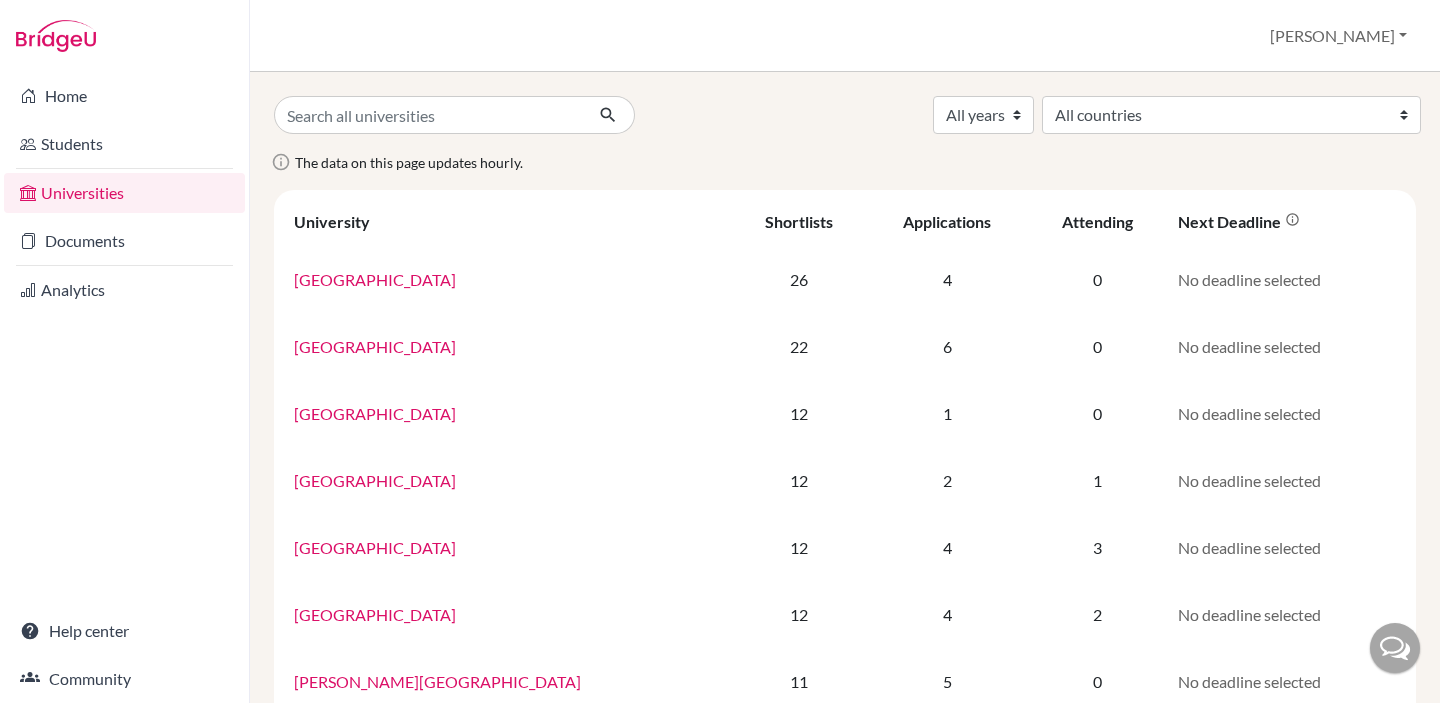 scroll, scrollTop: 0, scrollLeft: 0, axis: both 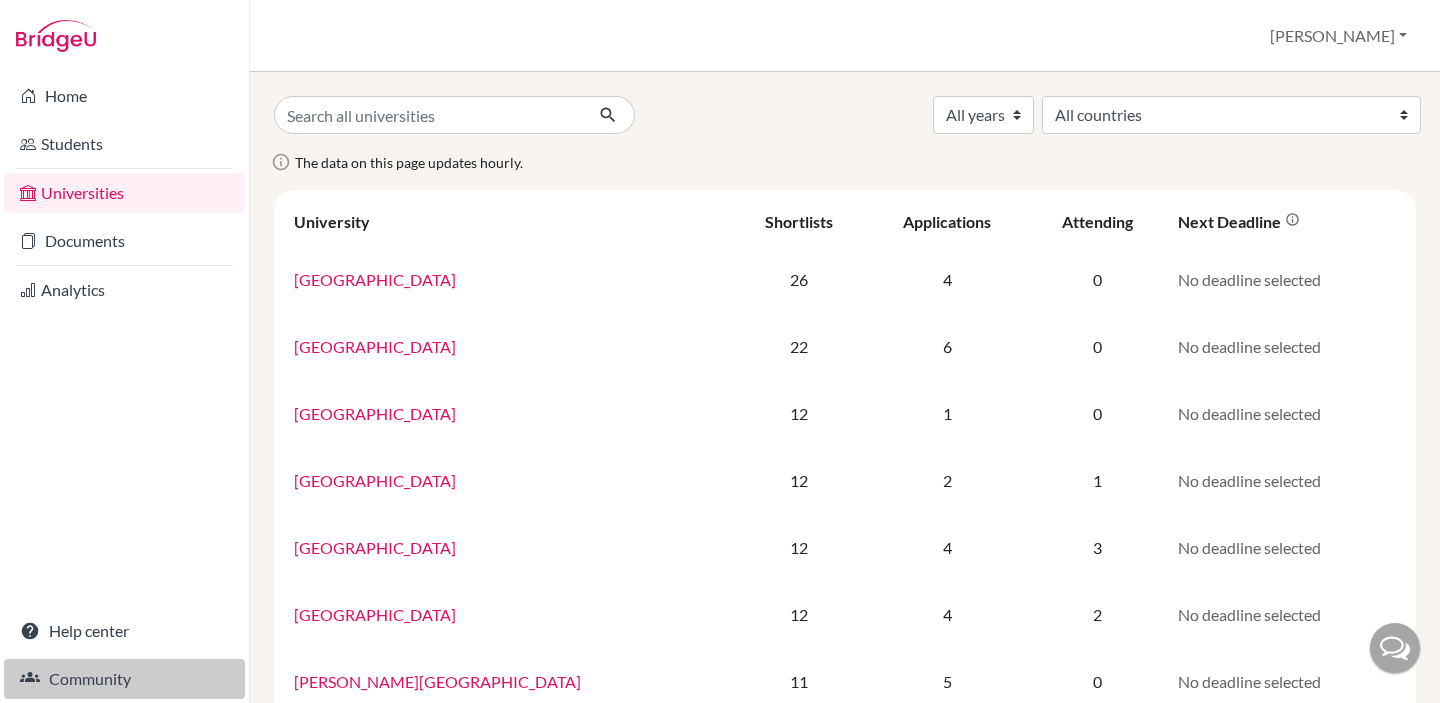 click on "Community" at bounding box center [124, 679] 